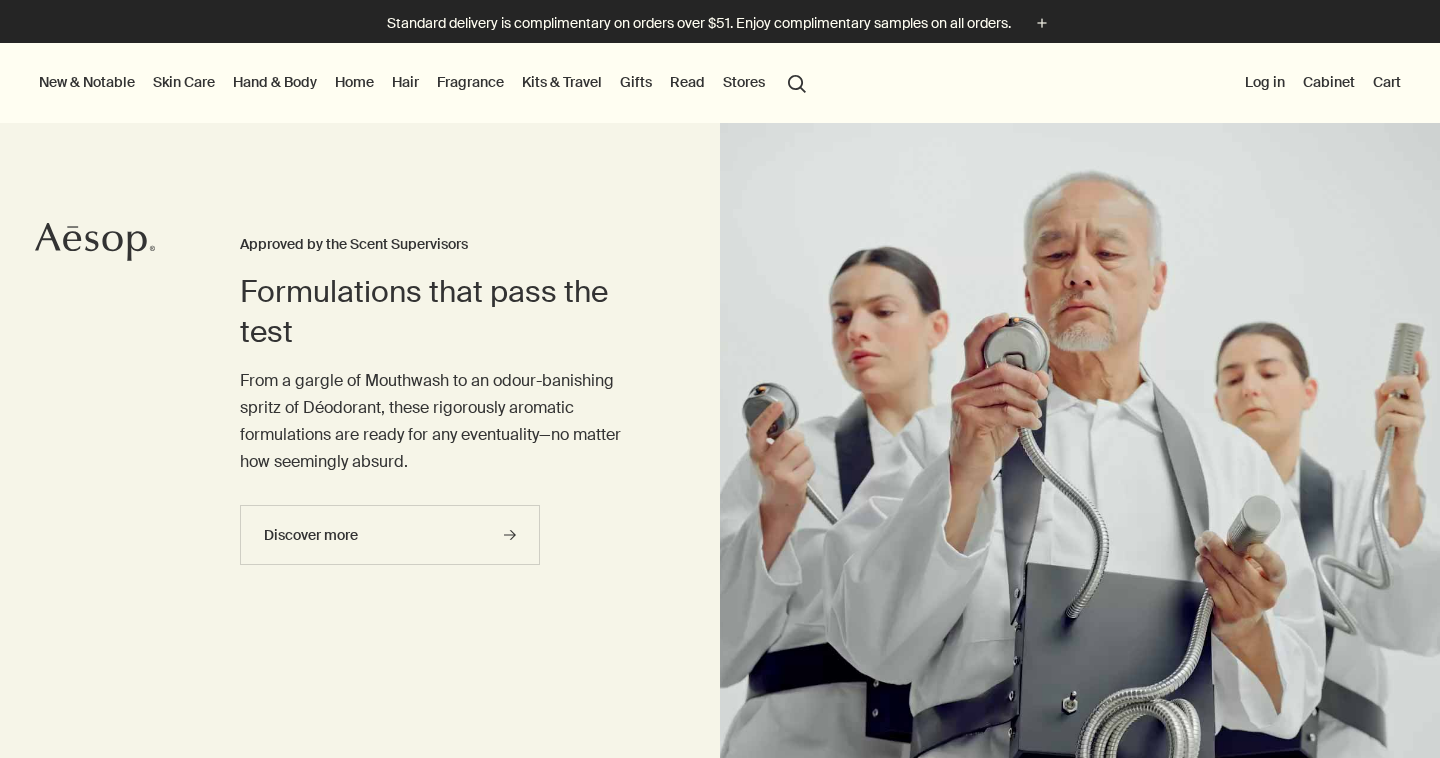 scroll, scrollTop: 0, scrollLeft: 0, axis: both 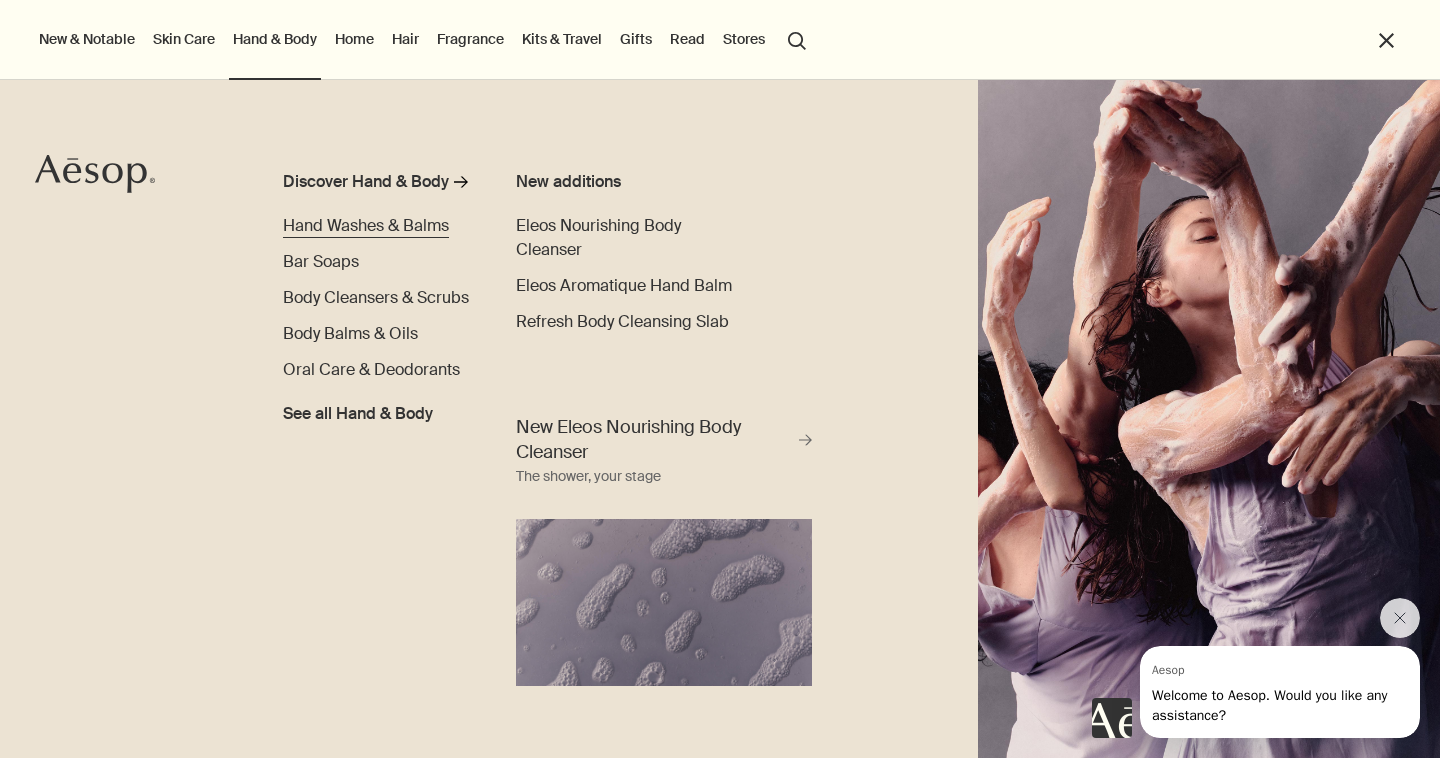 click on "Hand Washes & Balms" at bounding box center [366, 225] 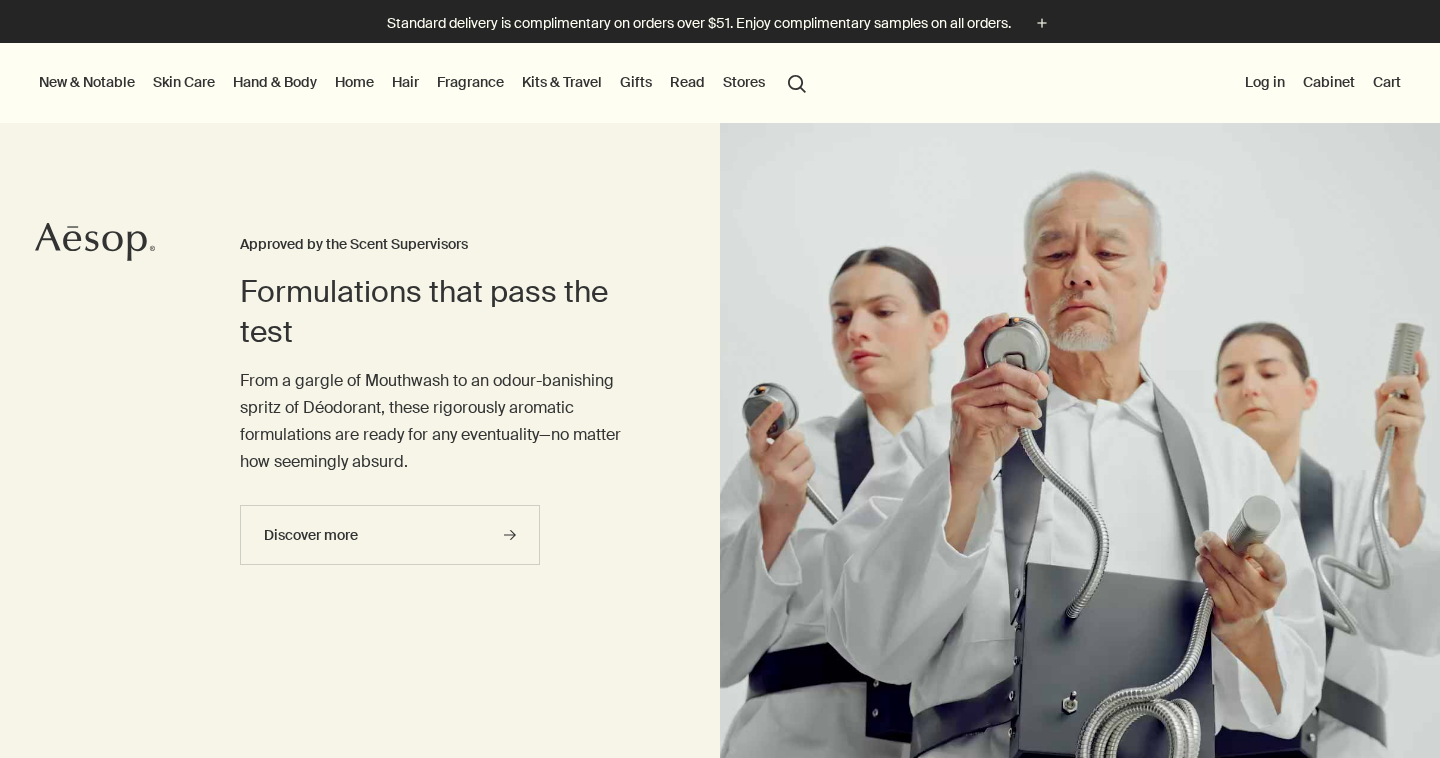 scroll, scrollTop: 0, scrollLeft: 0, axis: both 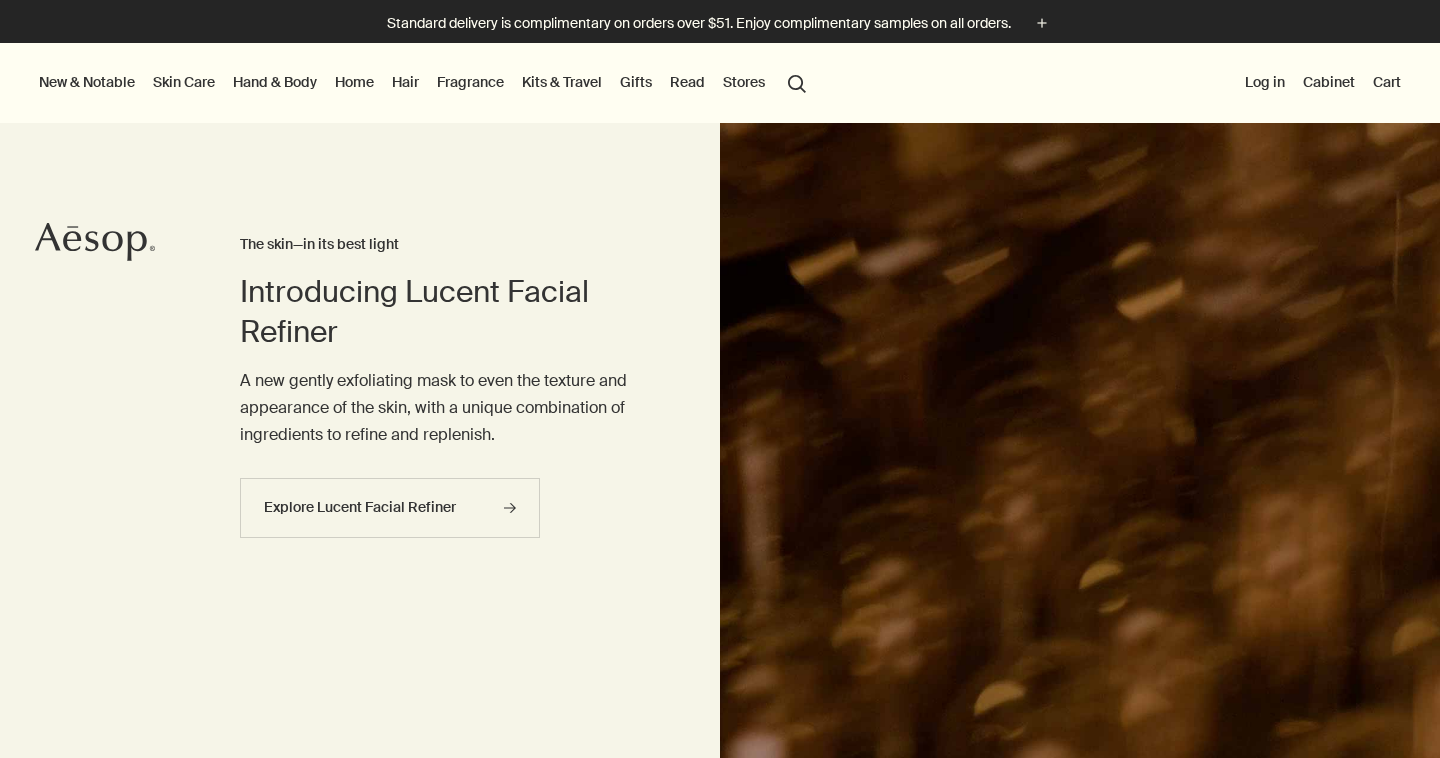 click on "Introducing Lucent Facial Refiner" at bounding box center [440, 312] 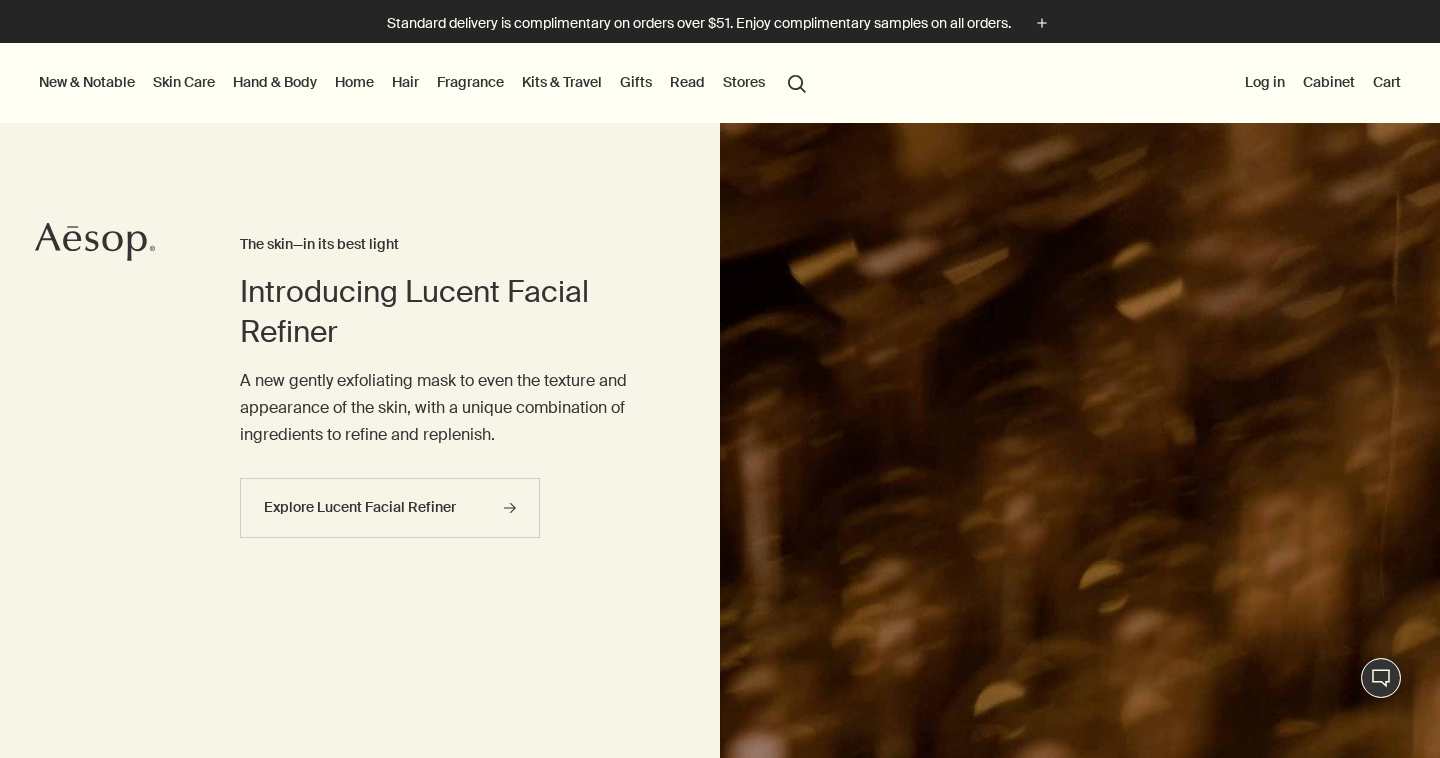 click on "Hand & Body" at bounding box center (275, 82) 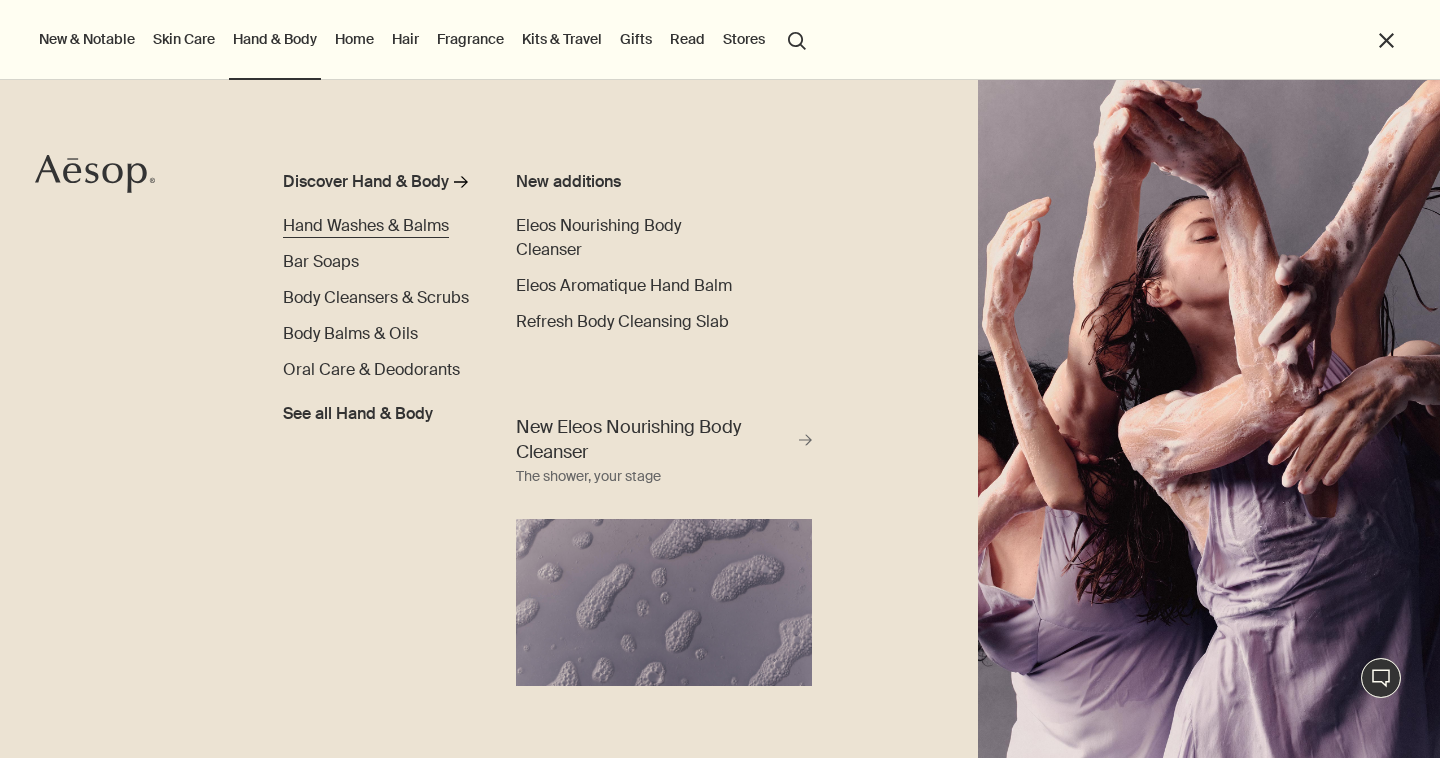 click on "Hand Washes & Balms" at bounding box center (366, 225) 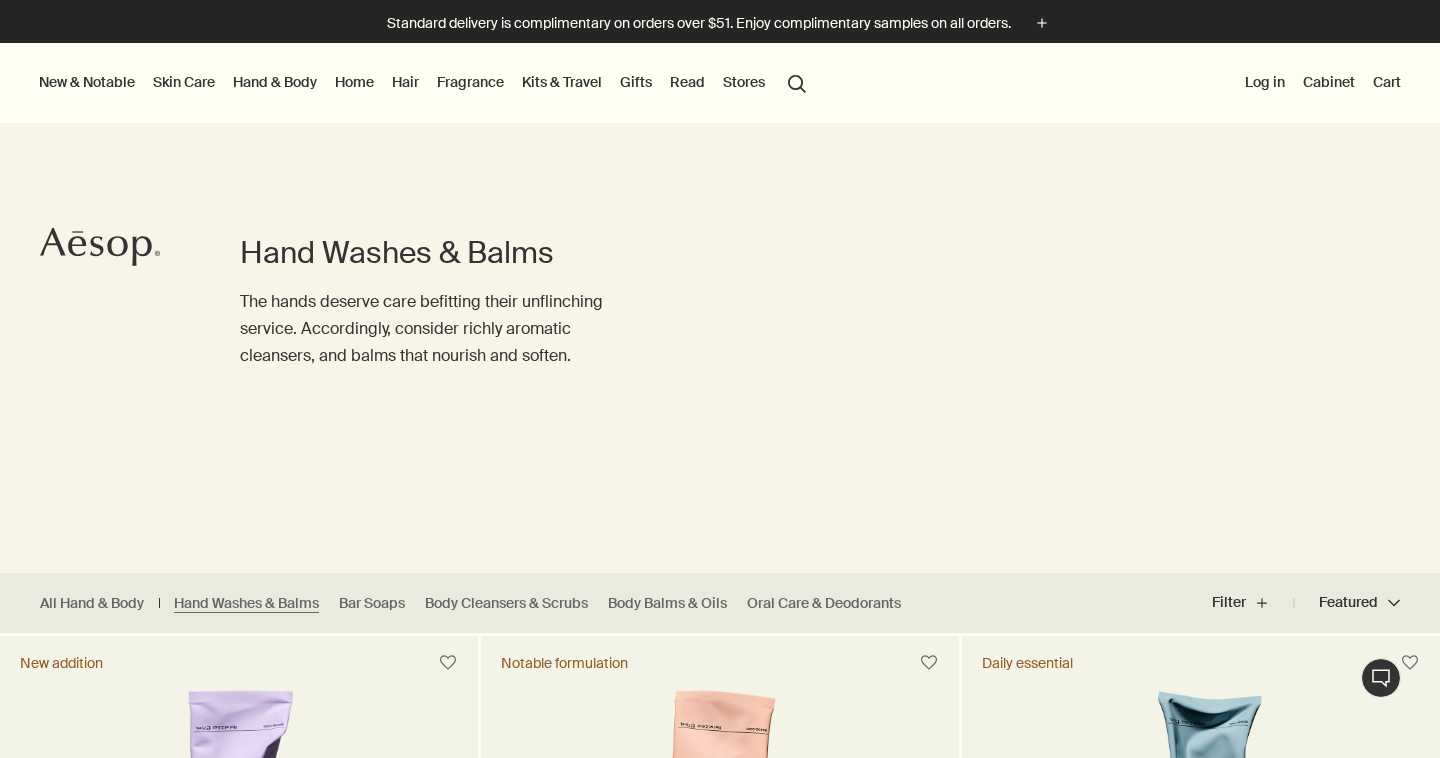 scroll, scrollTop: 0, scrollLeft: 0, axis: both 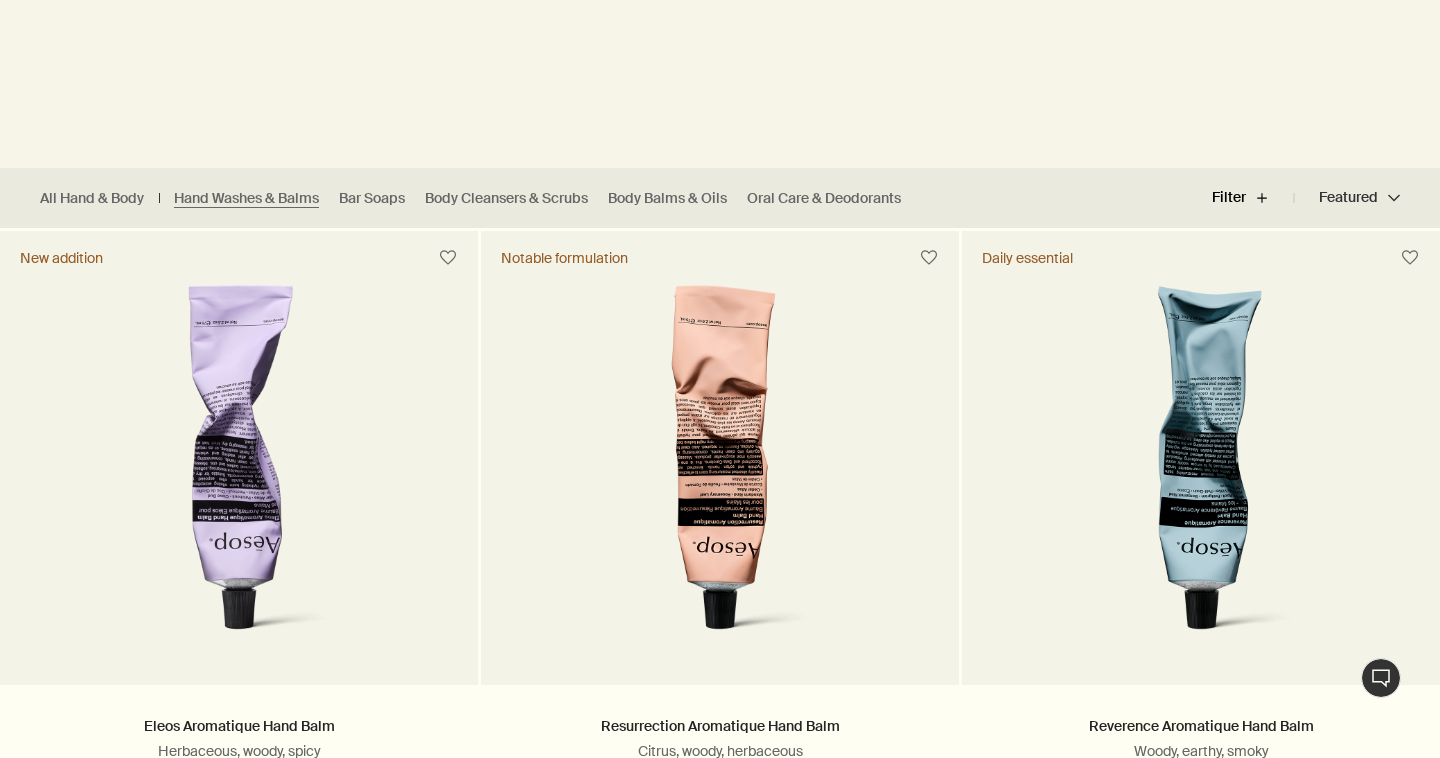 click on "Filter plus" at bounding box center [1253, 198] 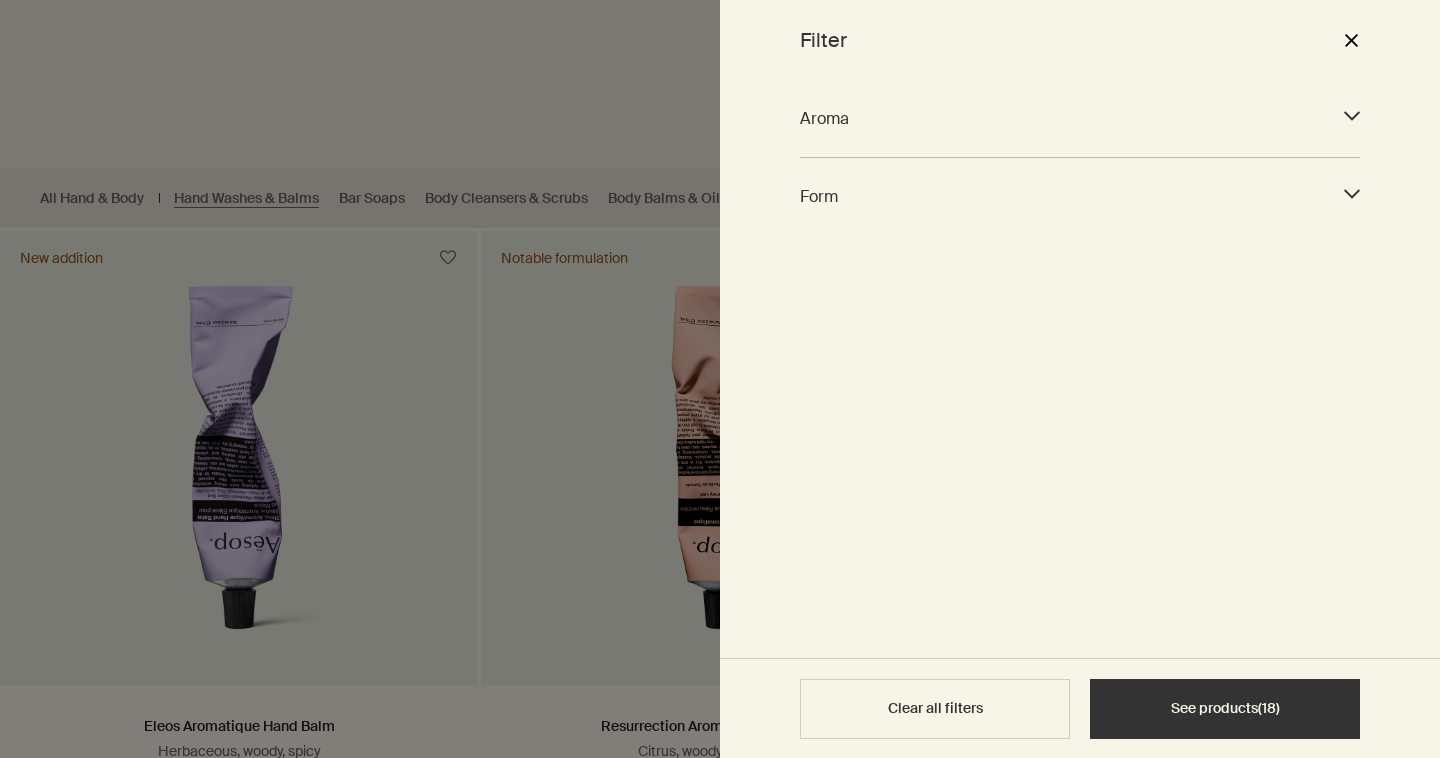 click on "Filter close" at bounding box center (1080, 40) 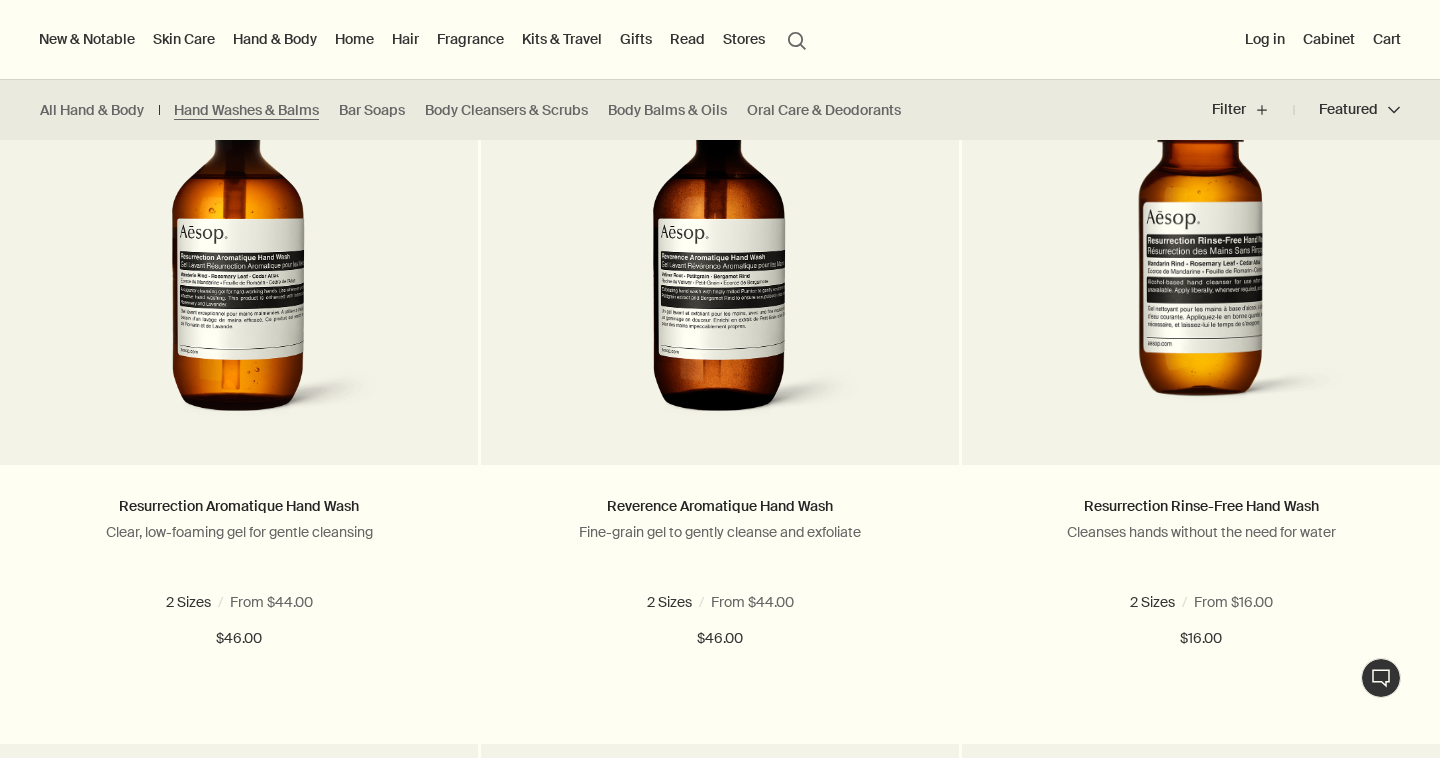 scroll, scrollTop: 1321, scrollLeft: 0, axis: vertical 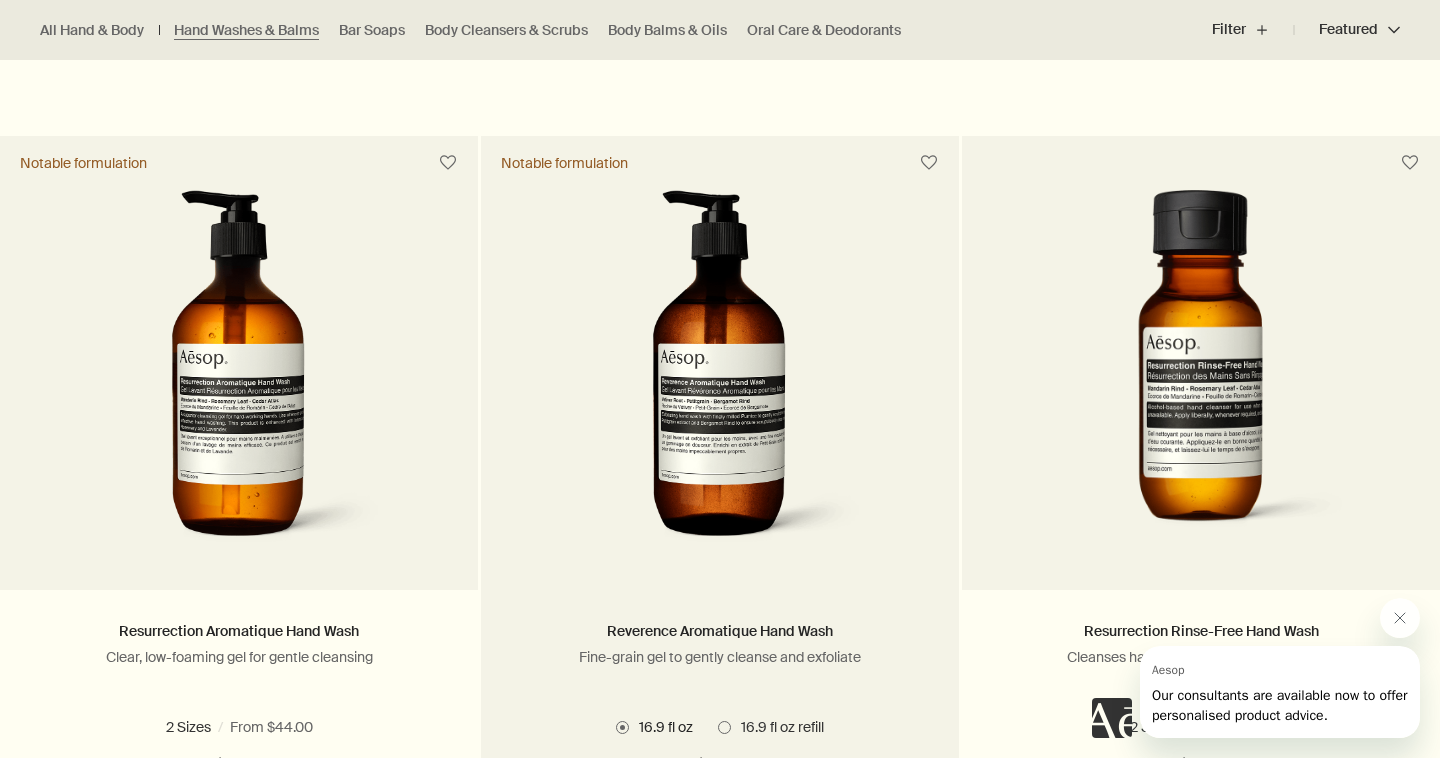 click at bounding box center (720, 375) 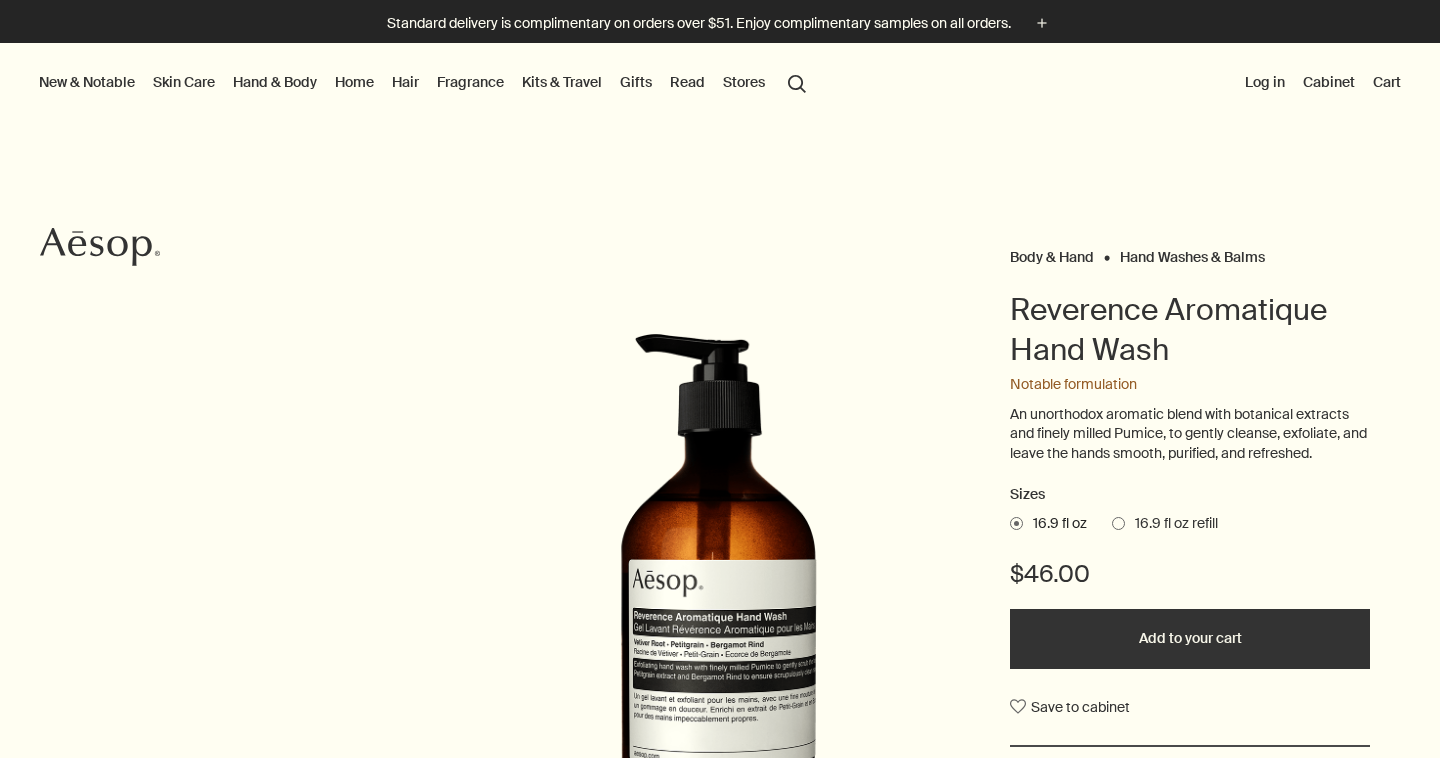 scroll, scrollTop: 0, scrollLeft: 0, axis: both 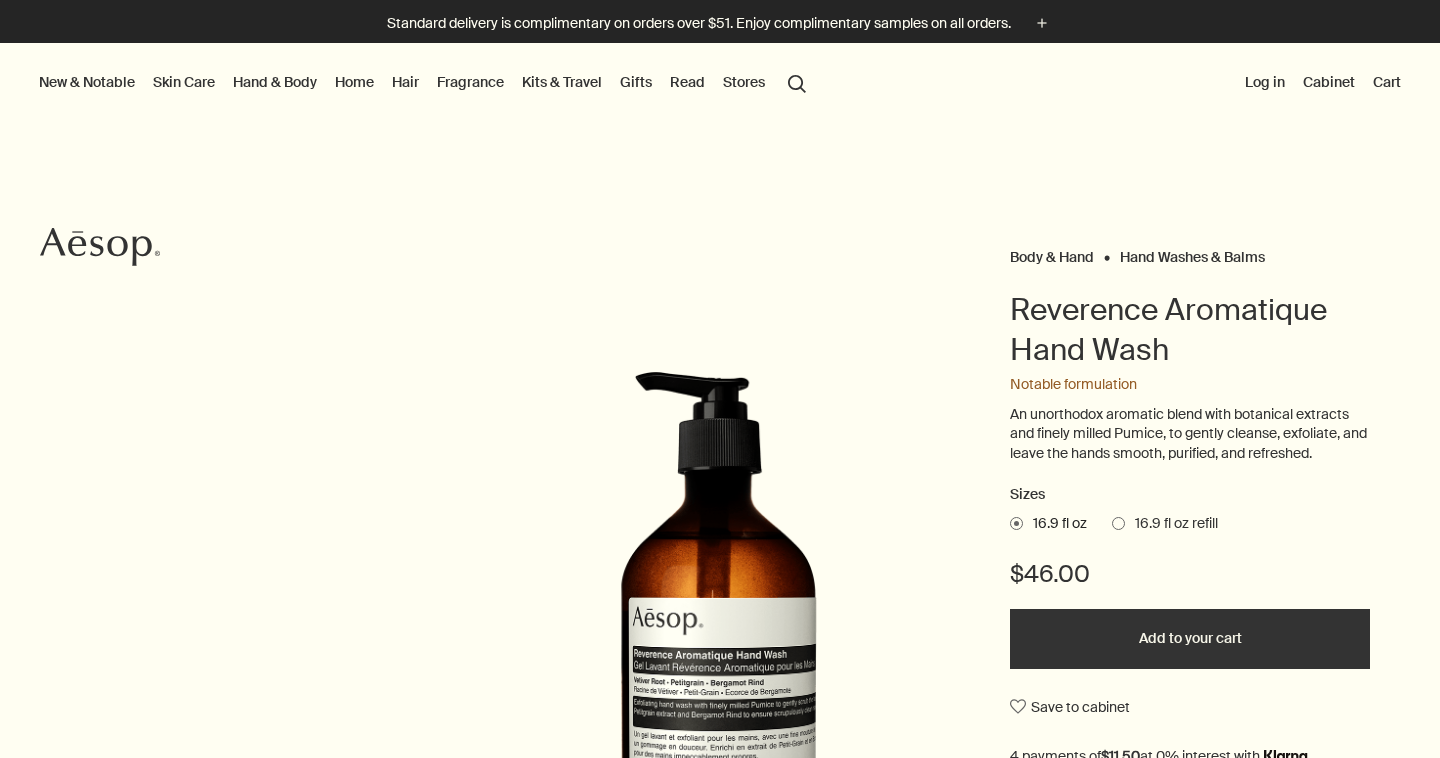 click on "Add to your cart" at bounding box center [1190, 639] 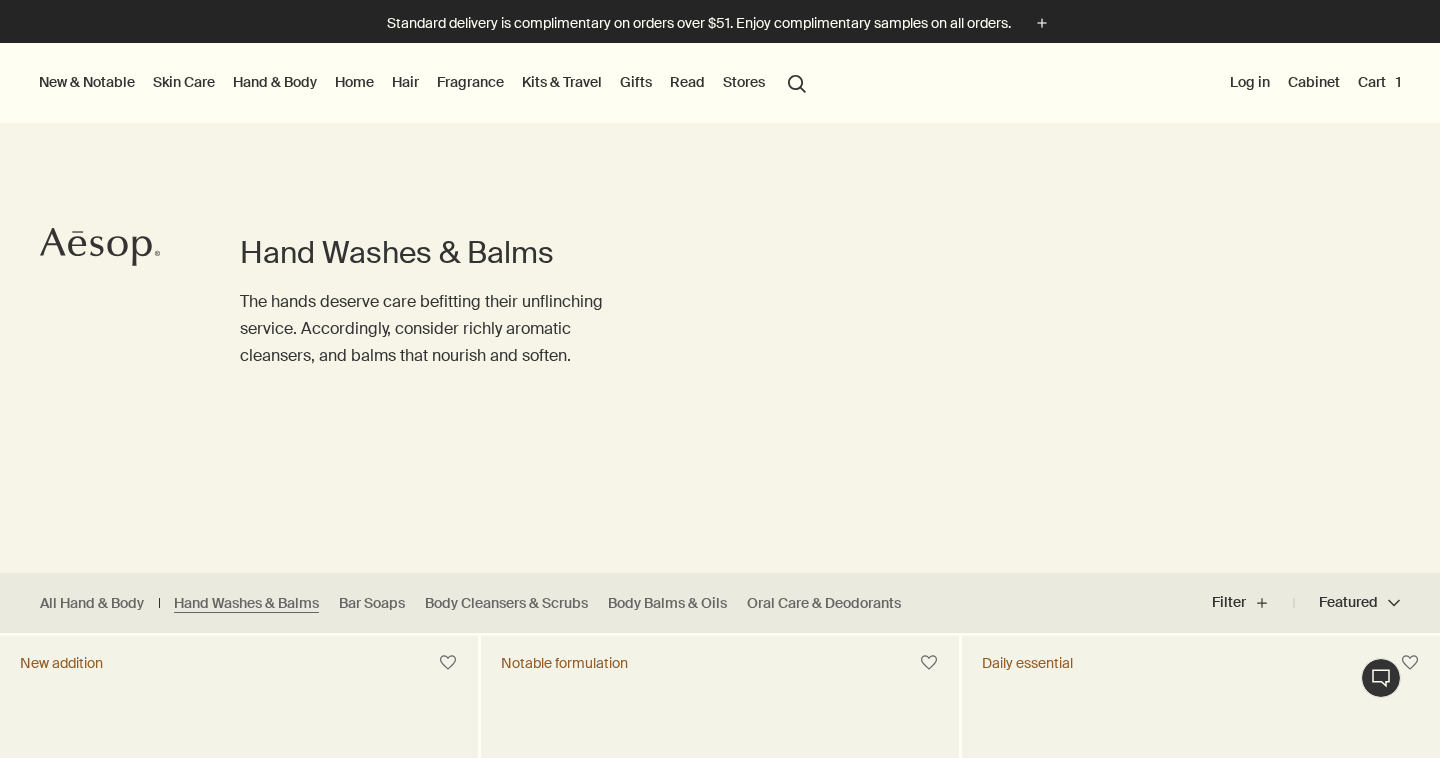 scroll, scrollTop: 0, scrollLeft: 0, axis: both 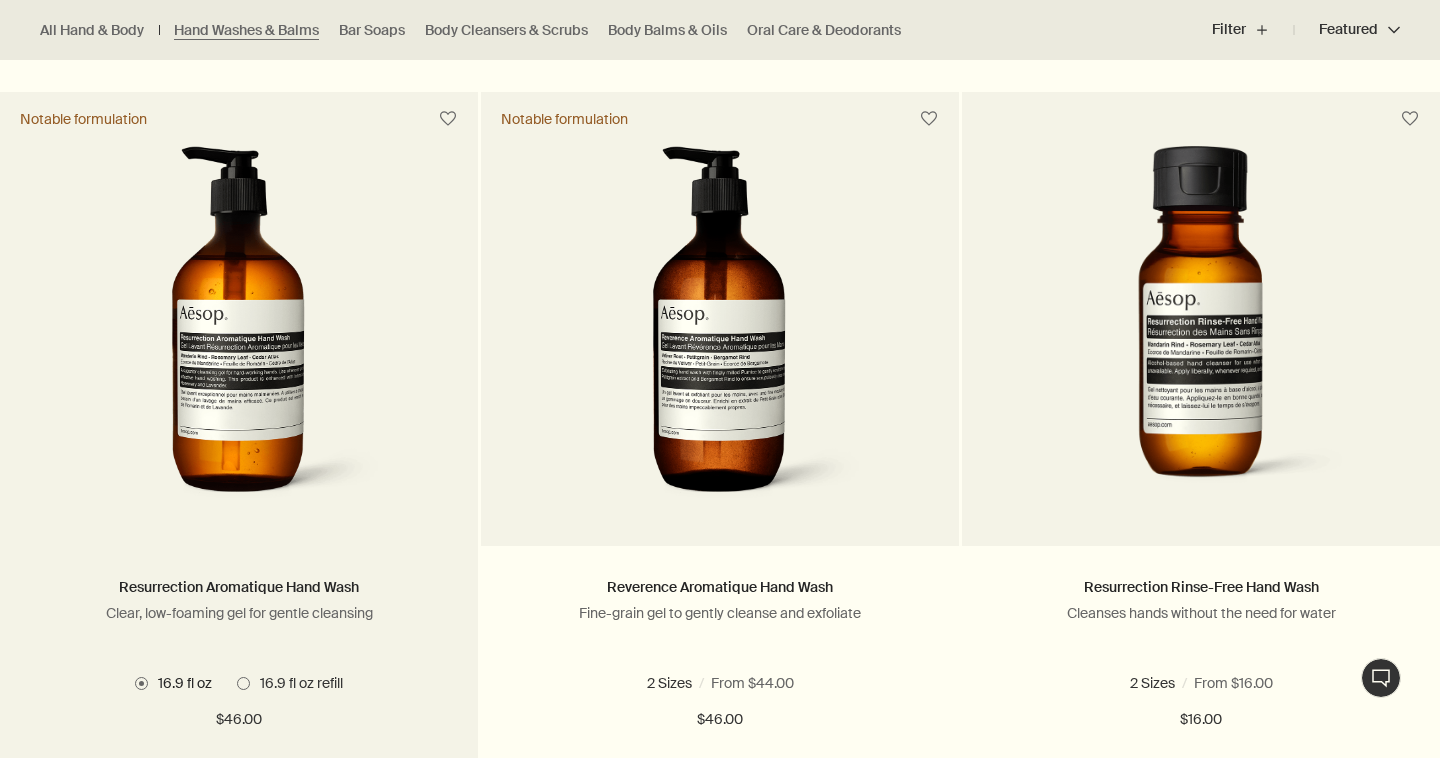 click at bounding box center (239, 331) 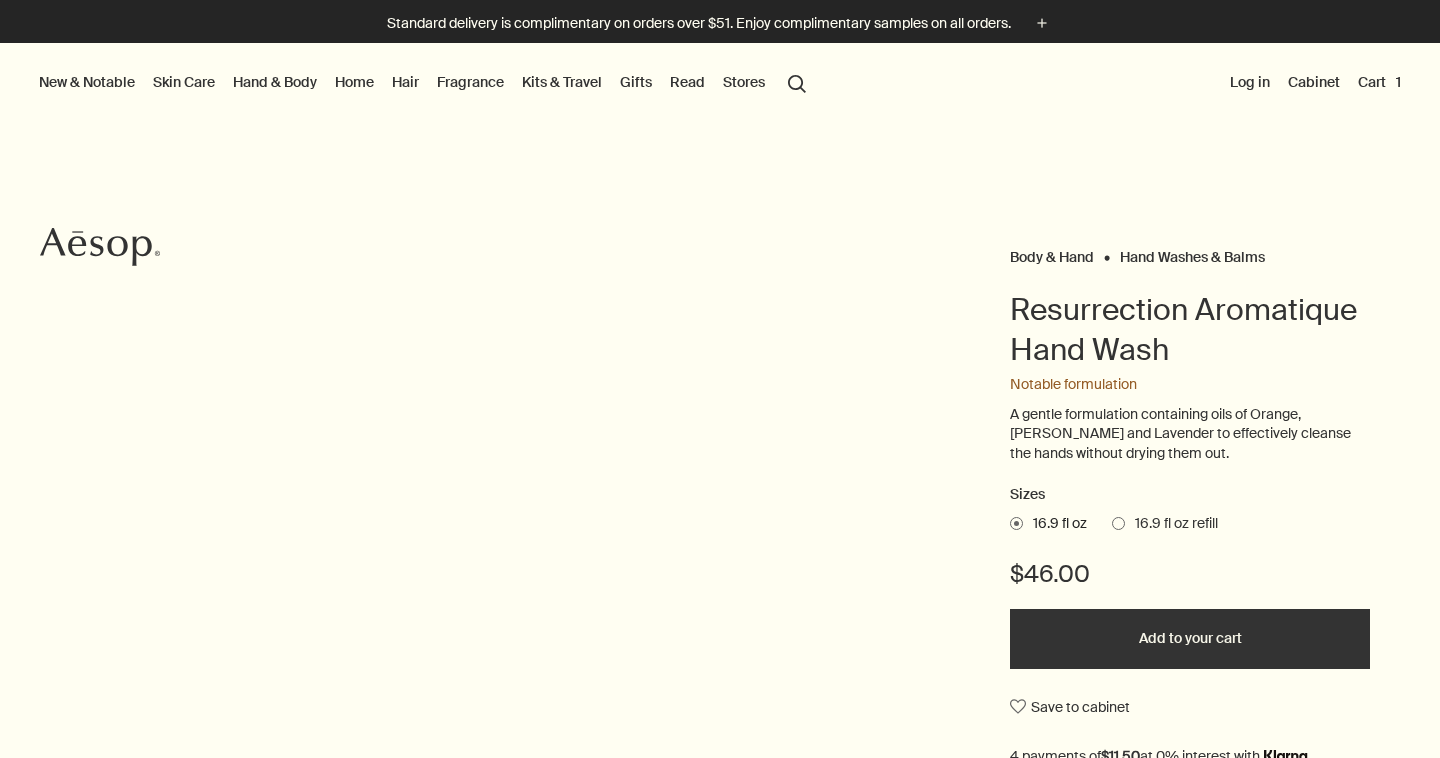 scroll, scrollTop: 0, scrollLeft: 0, axis: both 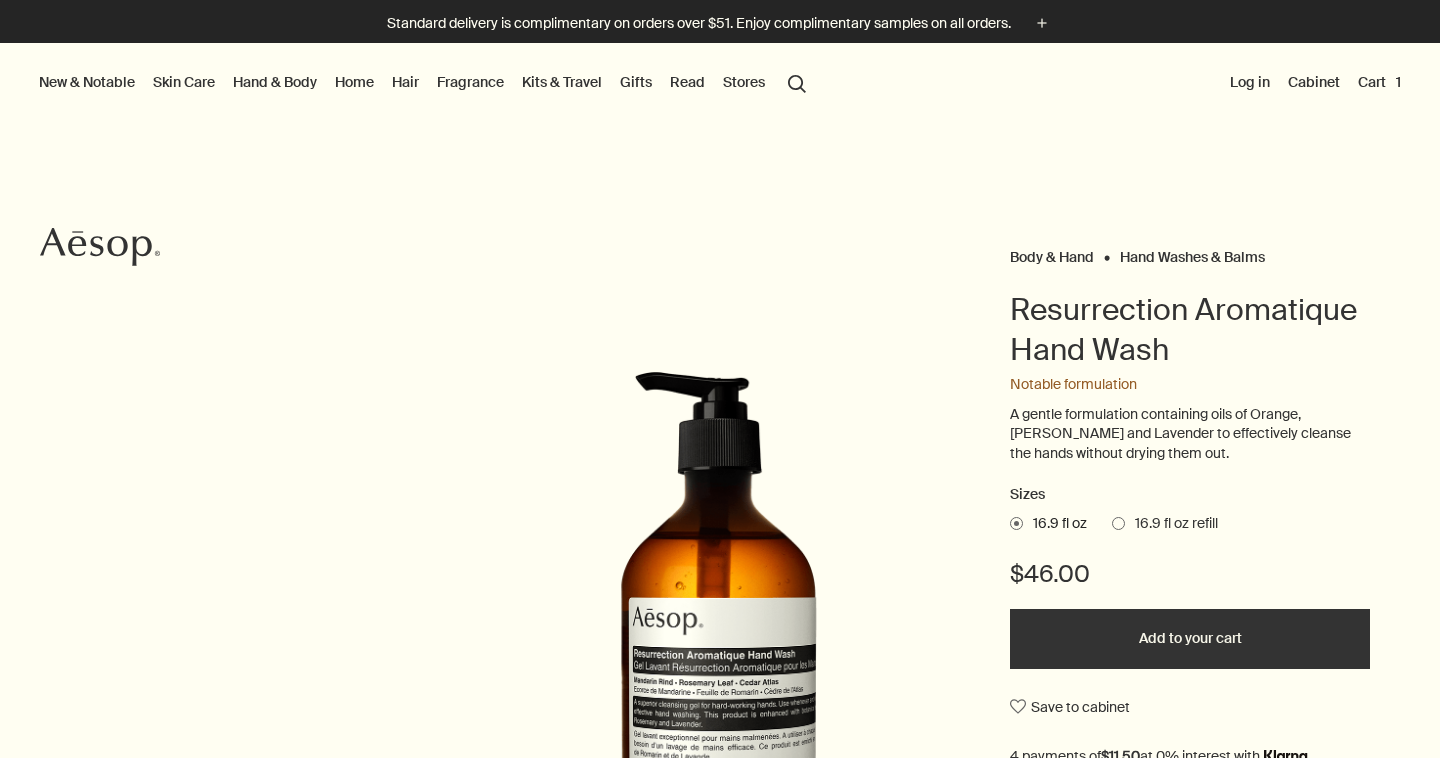 click on "Add to your cart" at bounding box center [1190, 639] 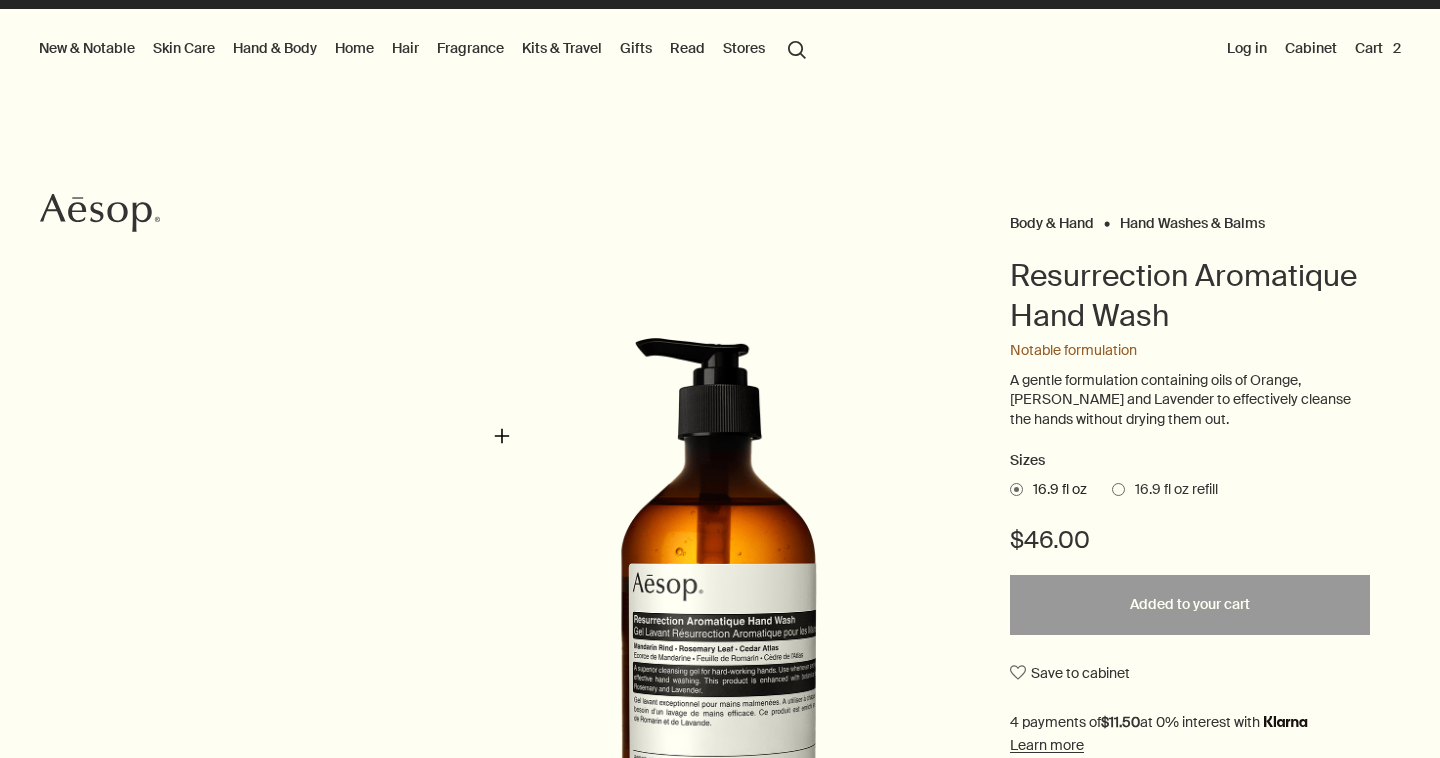 scroll, scrollTop: 29, scrollLeft: 0, axis: vertical 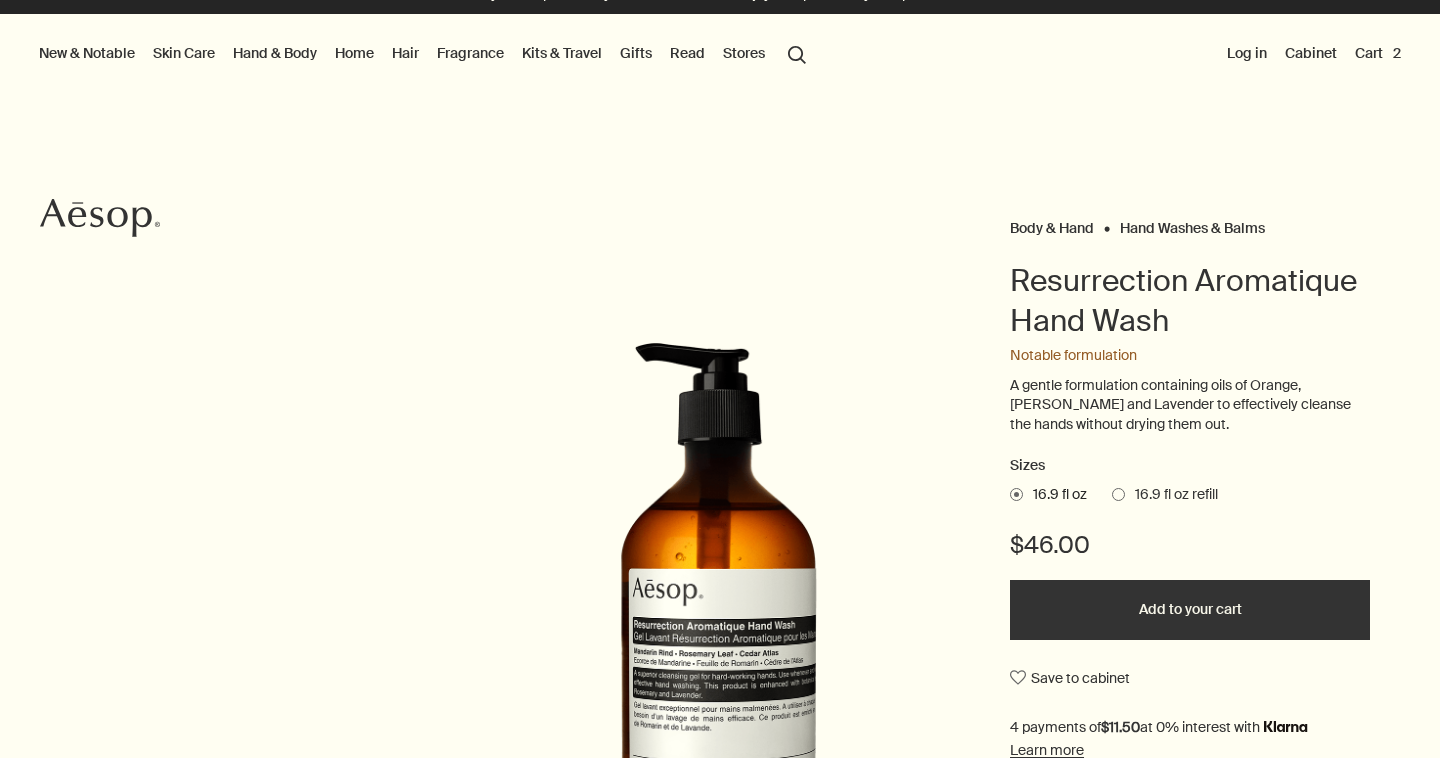 click on "Cart 2" at bounding box center [1378, 53] 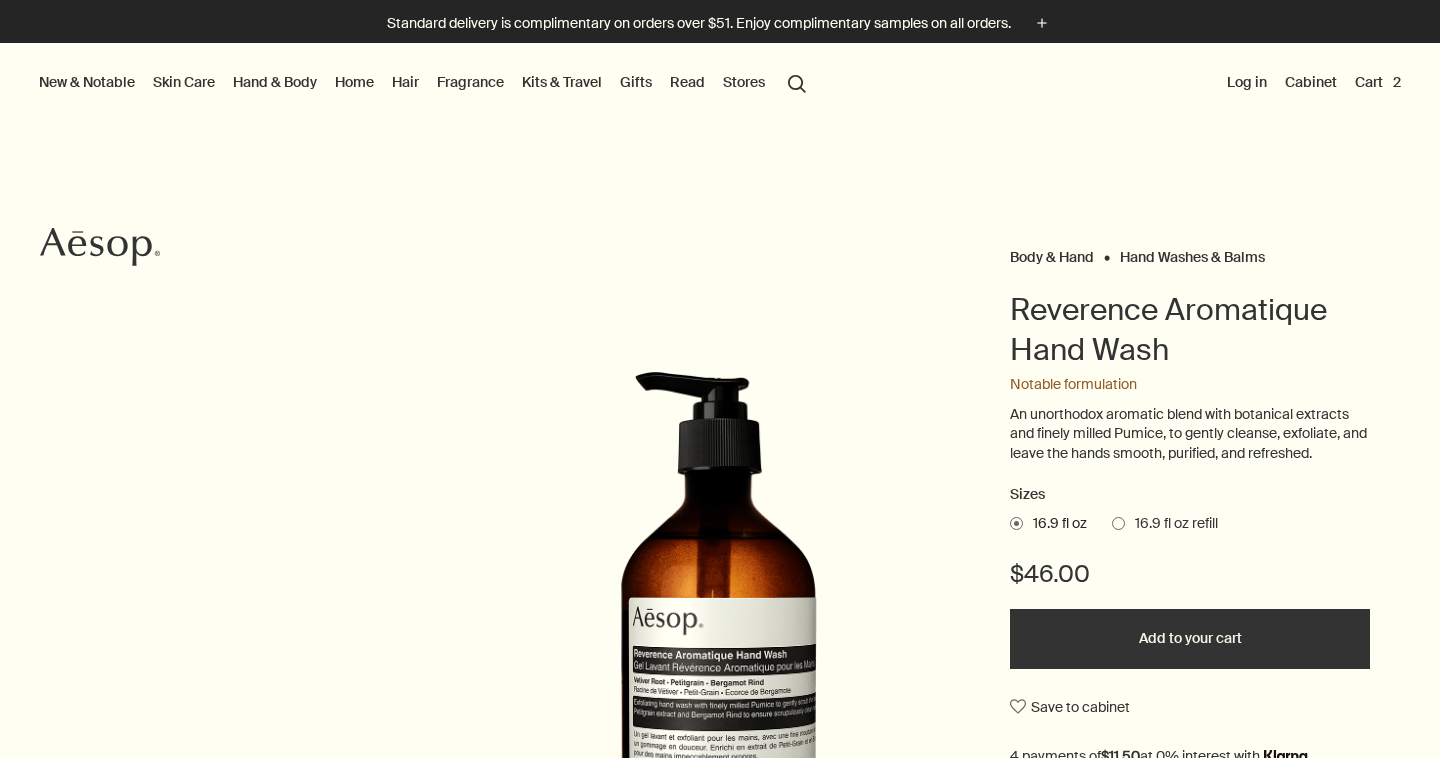 scroll, scrollTop: 0, scrollLeft: 0, axis: both 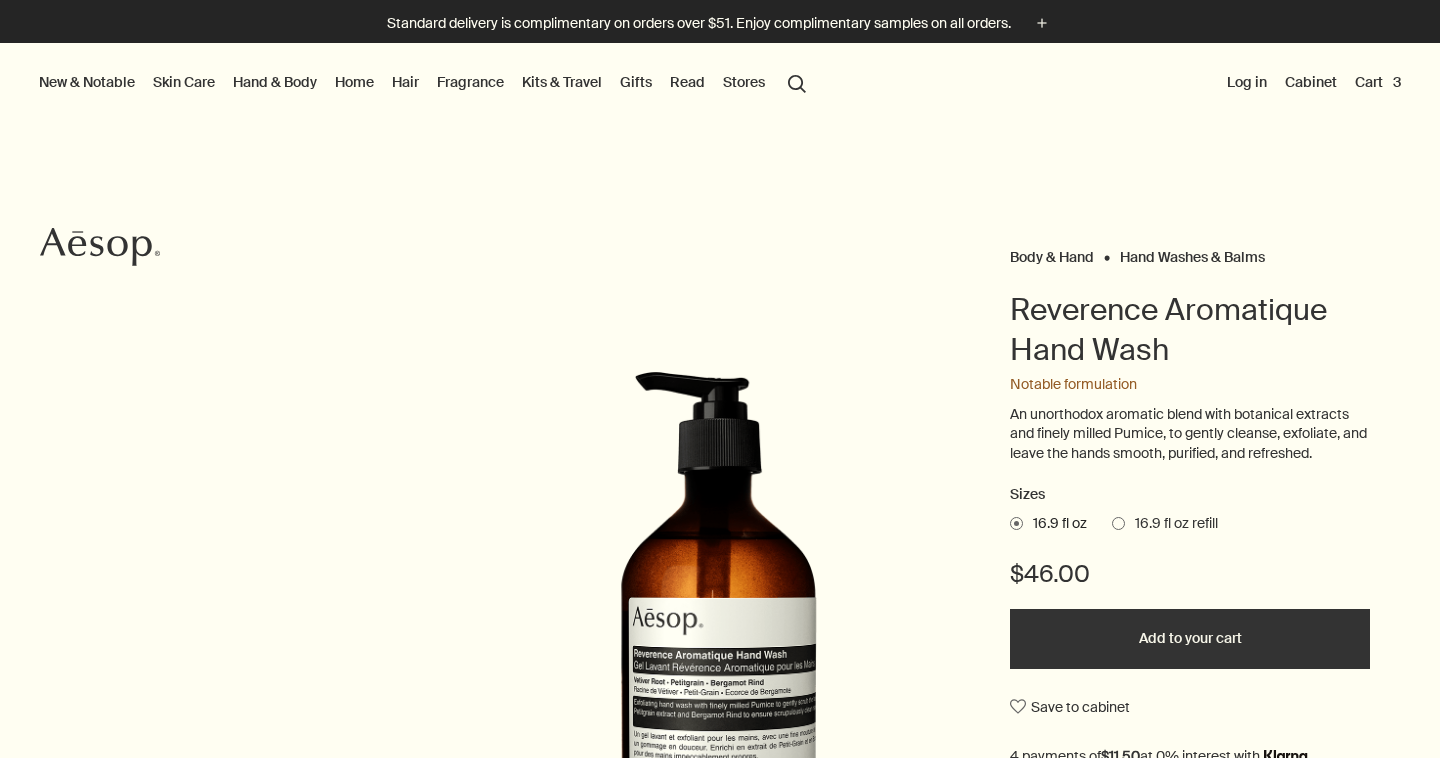 click on "Cart 3" at bounding box center [1378, 82] 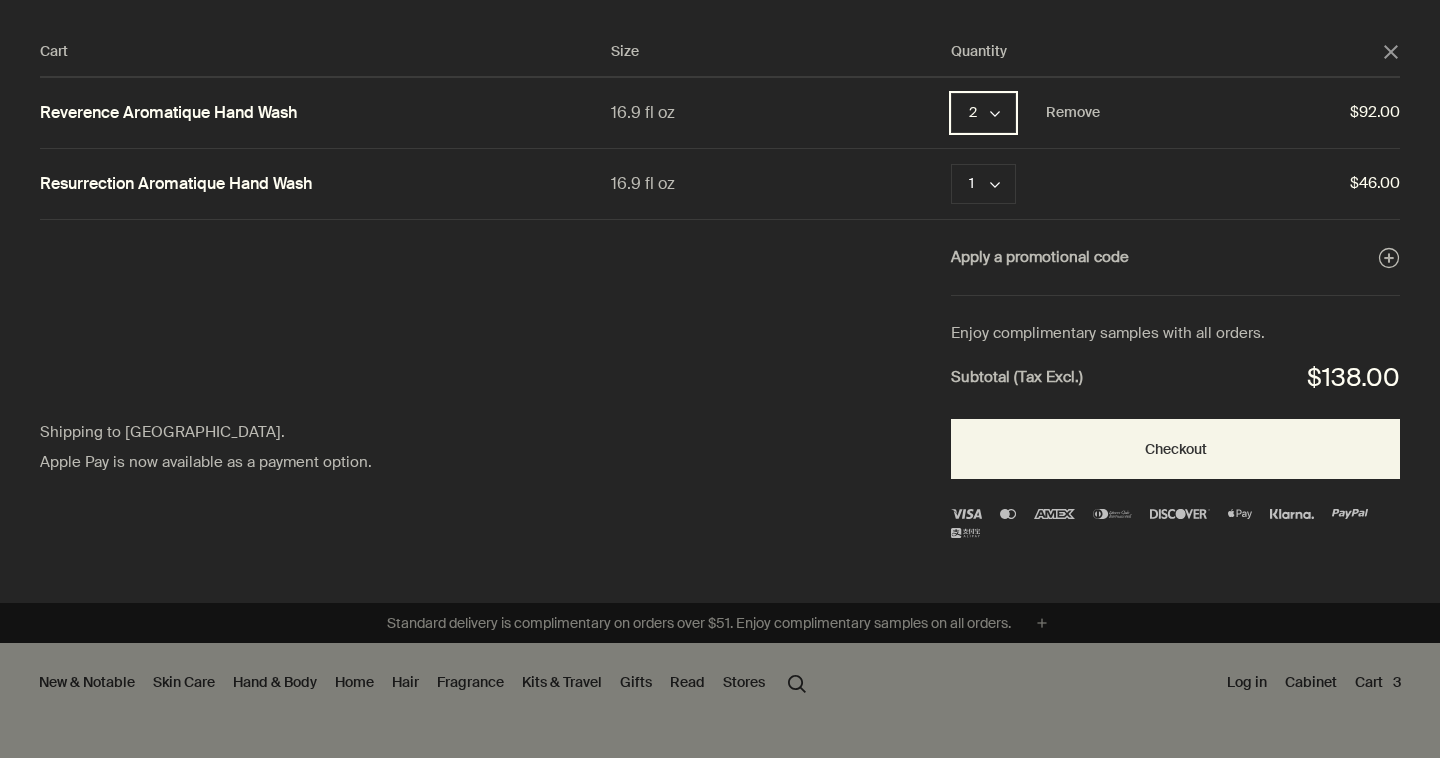 click on "chevron" 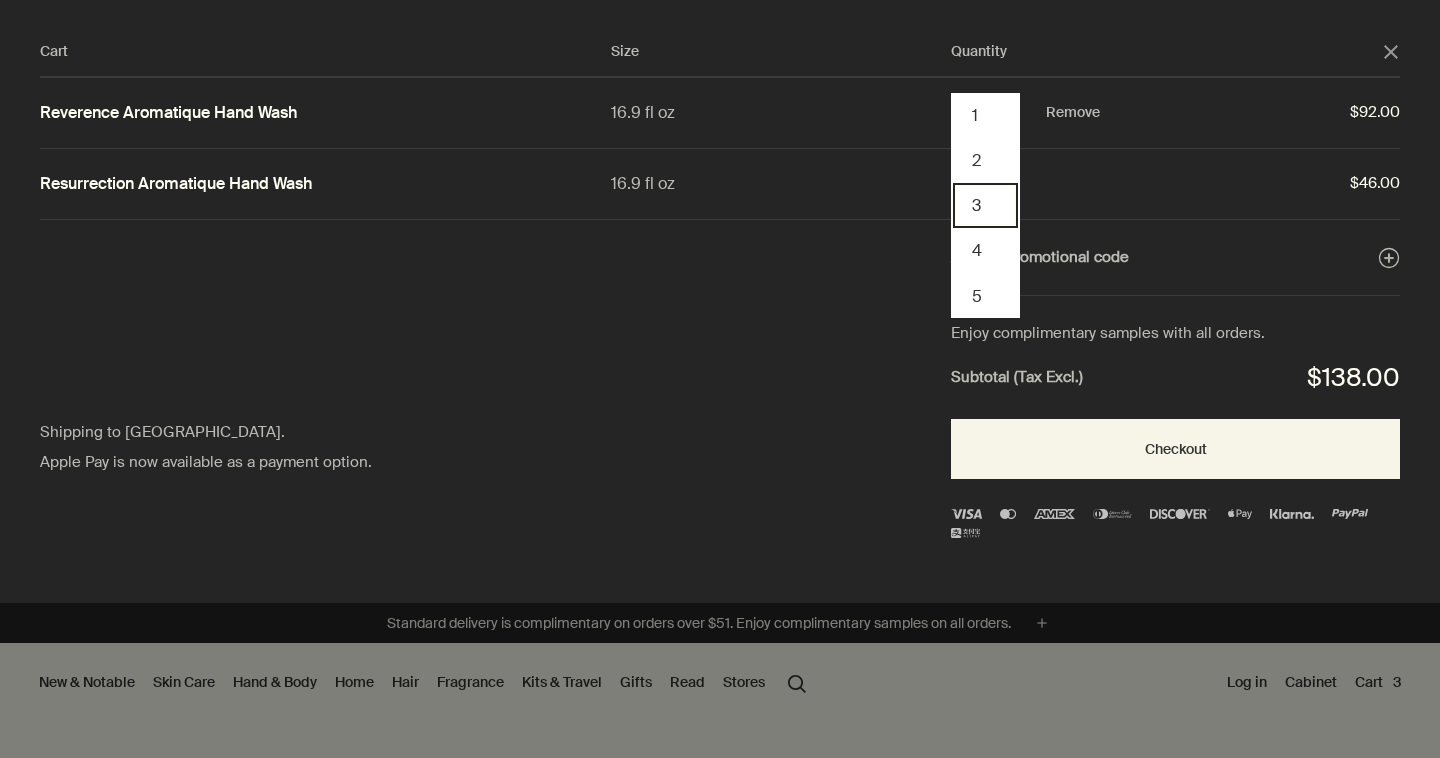 click on "3" at bounding box center (985, 205) 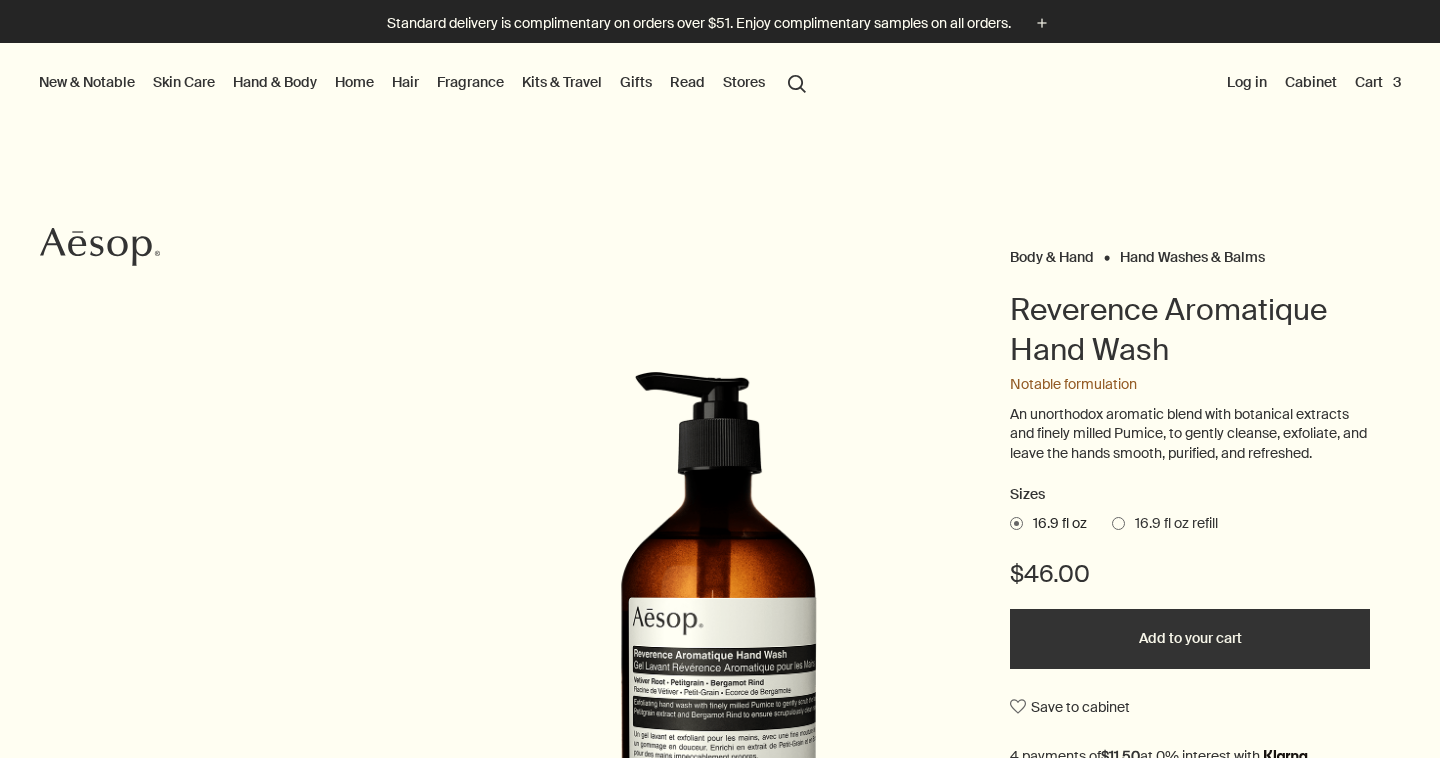 scroll, scrollTop: 0, scrollLeft: 0, axis: both 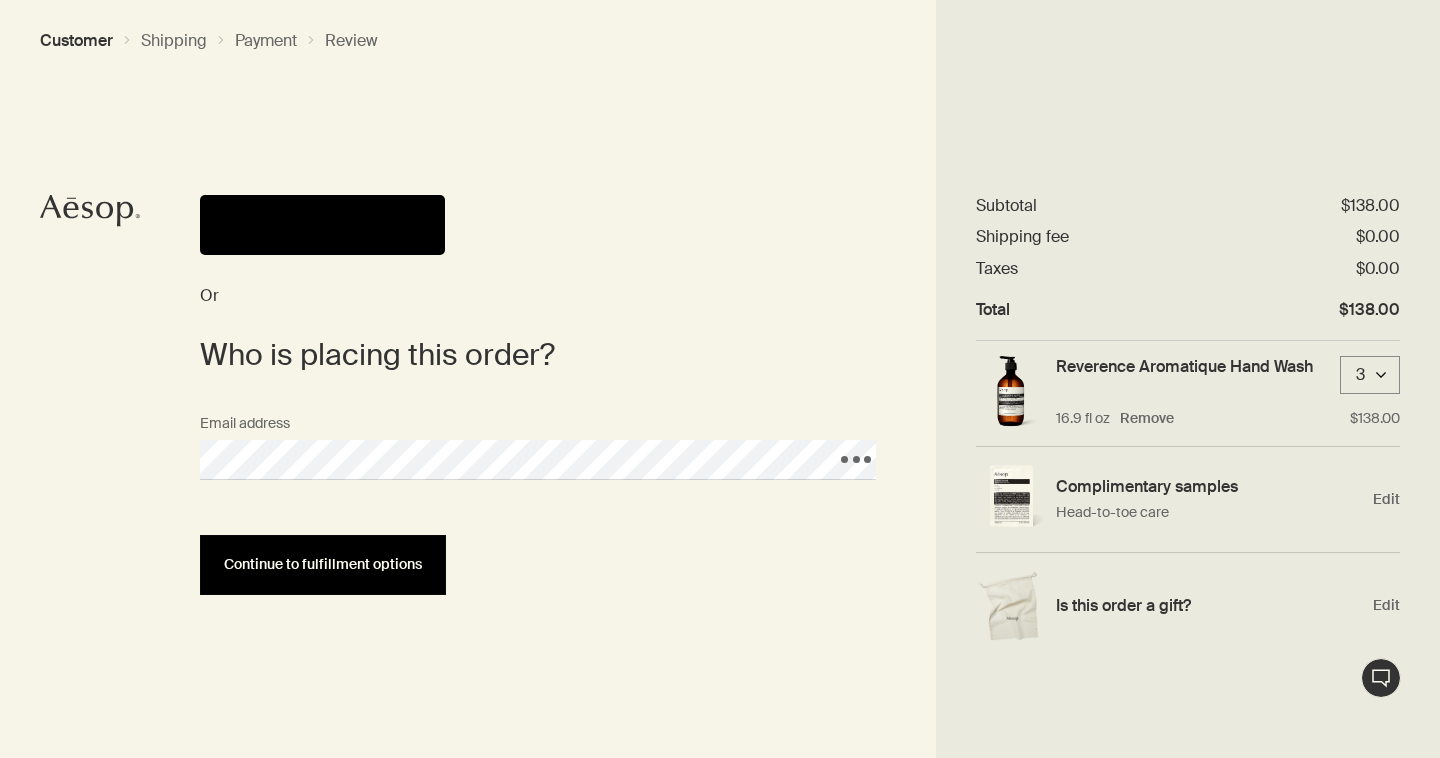 click on "Continue to fulfillment options" at bounding box center (323, 564) 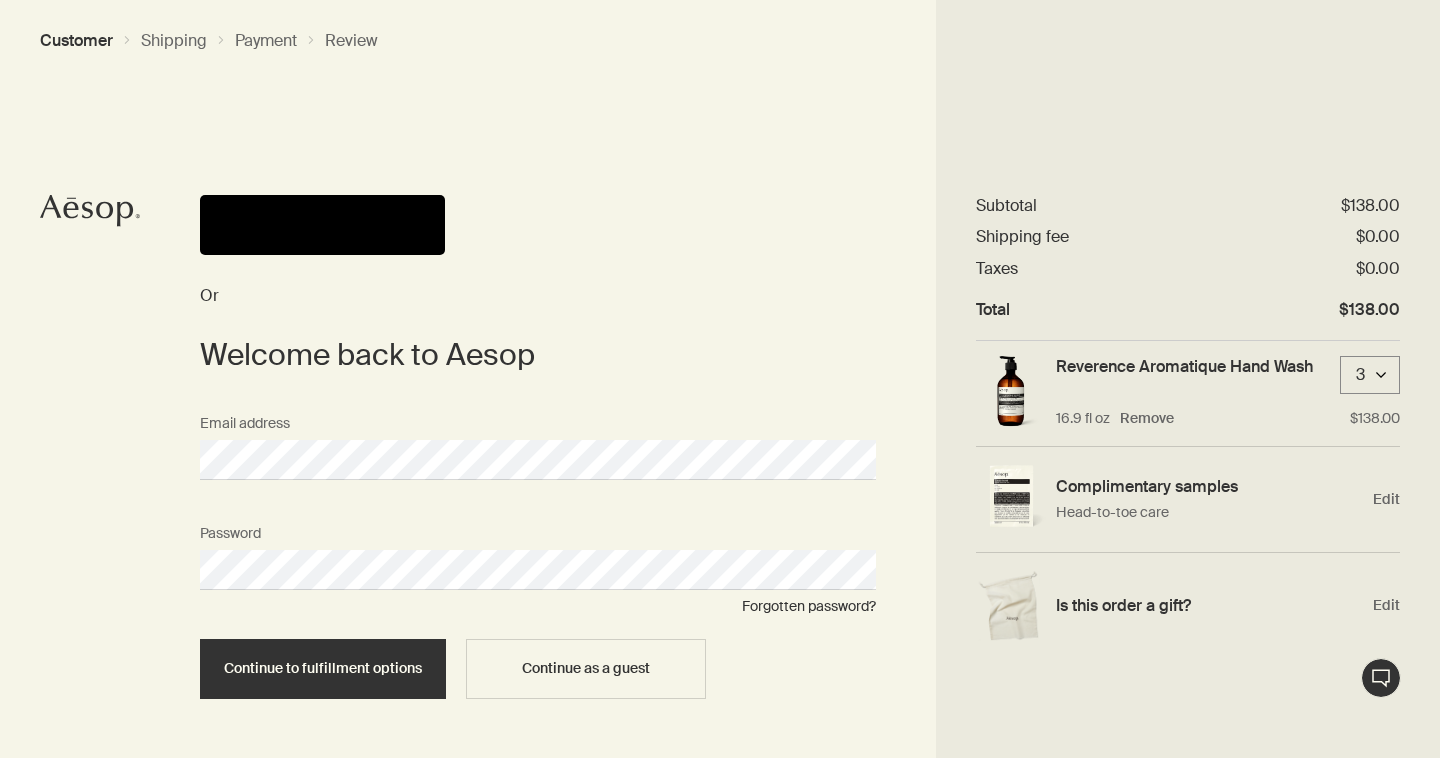 click on "Continue to fulfillment options" at bounding box center [323, 669] 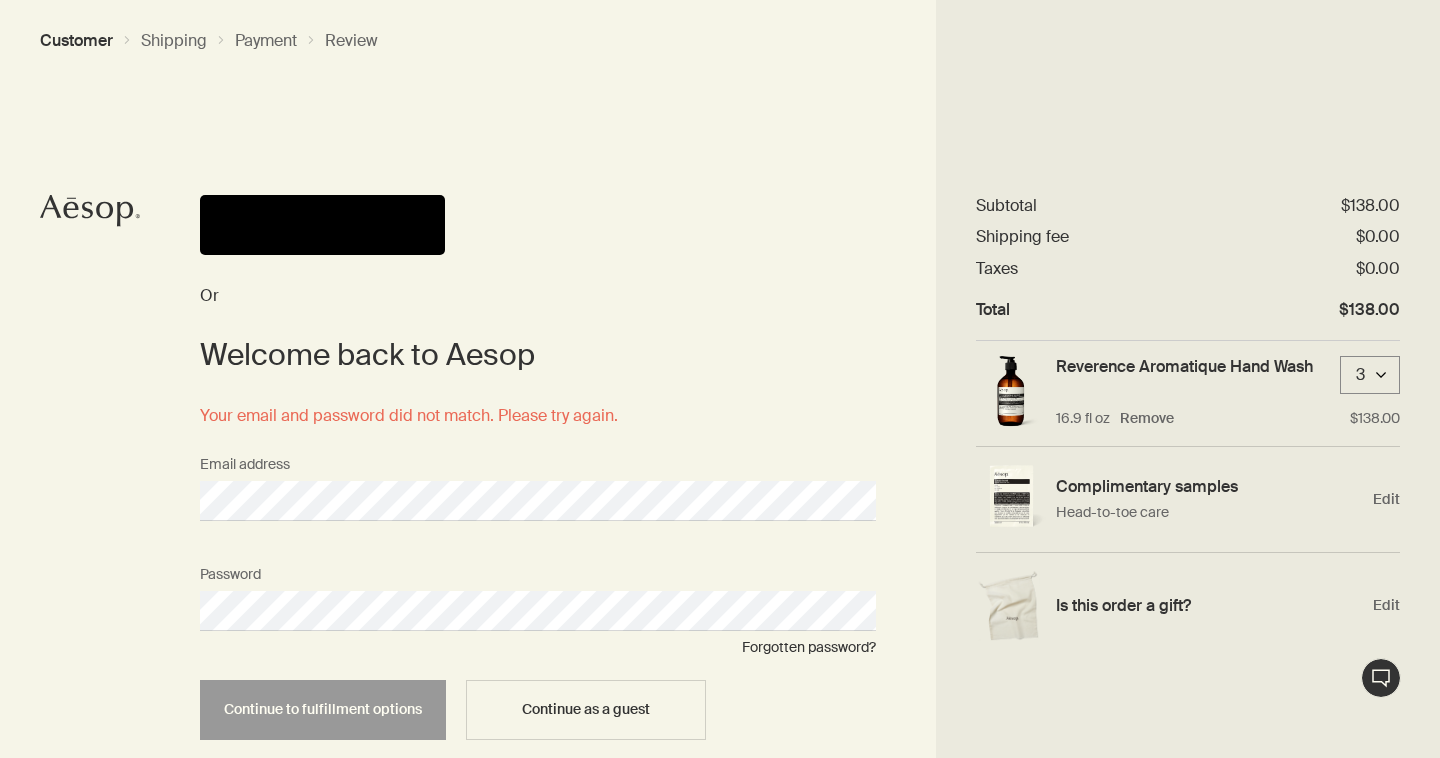 click on "Or Welcome back to Aesop Your email and password did not match. Please try again. Email address Password Forgotten password? Continue to fulfillment options Continue as a guest" at bounding box center [720, 436] 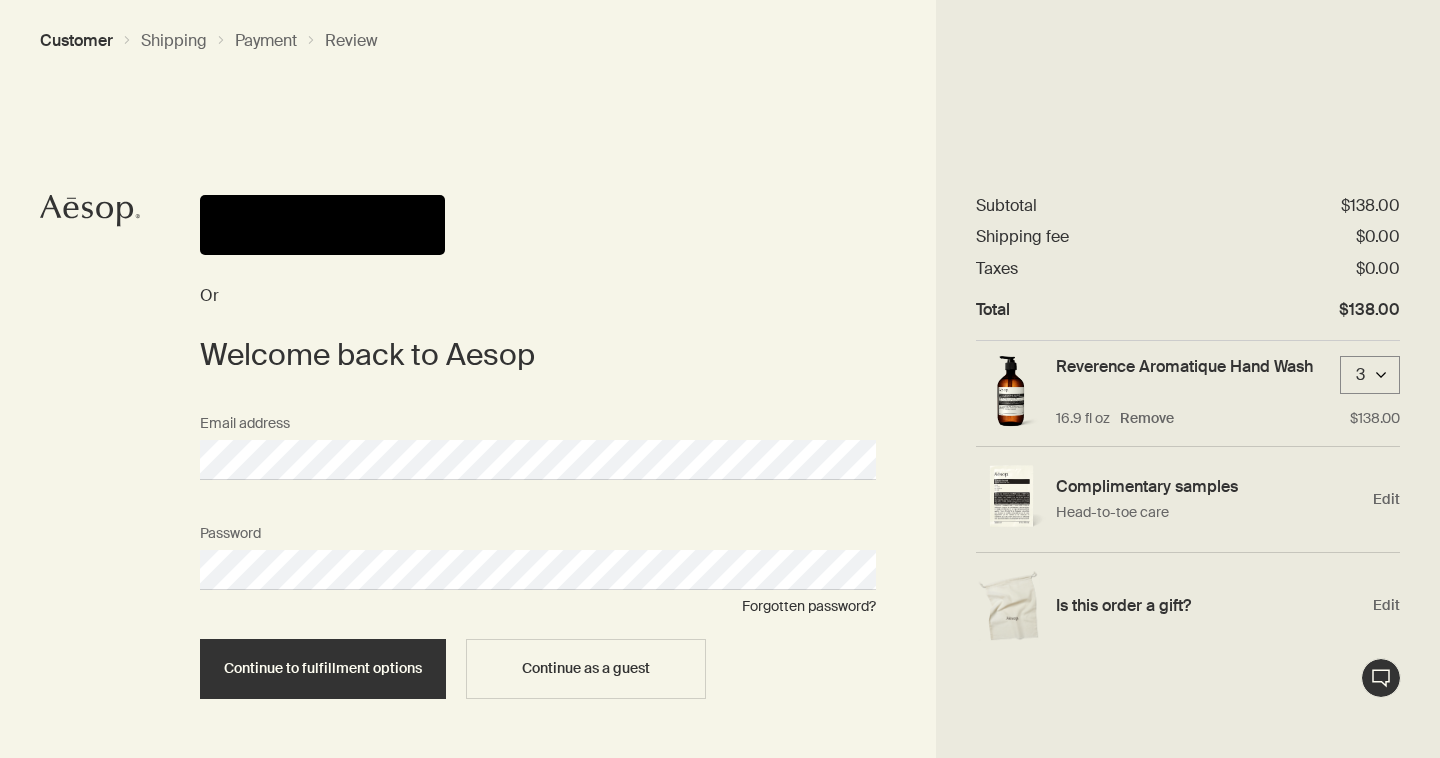 click on "Continue to fulfillment options" at bounding box center [323, 669] 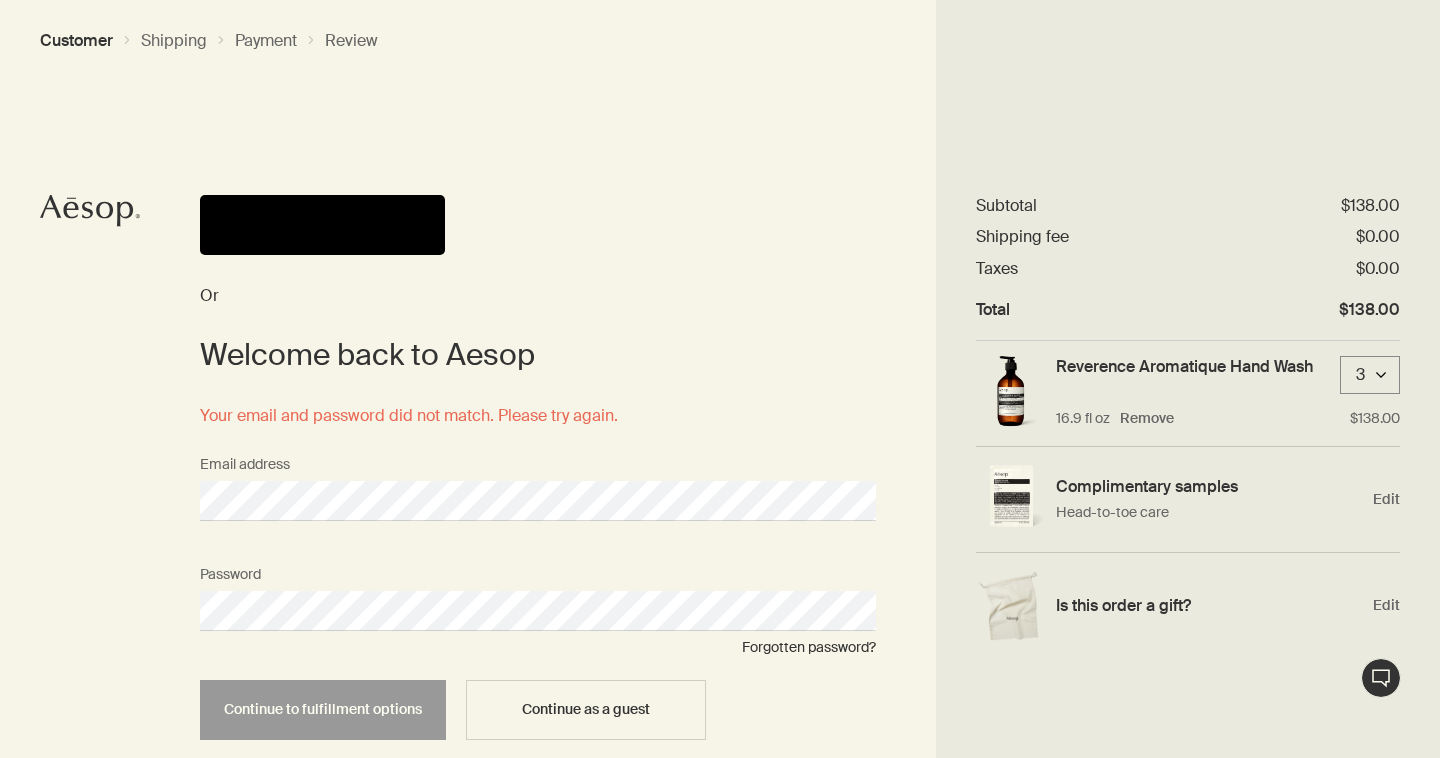 click on "Or Welcome back to Aesop Your email and password did not match. Please try again. Email address Password Forgotten password? Continue to fulfillment options Continue as a guest" at bounding box center (538, 534) 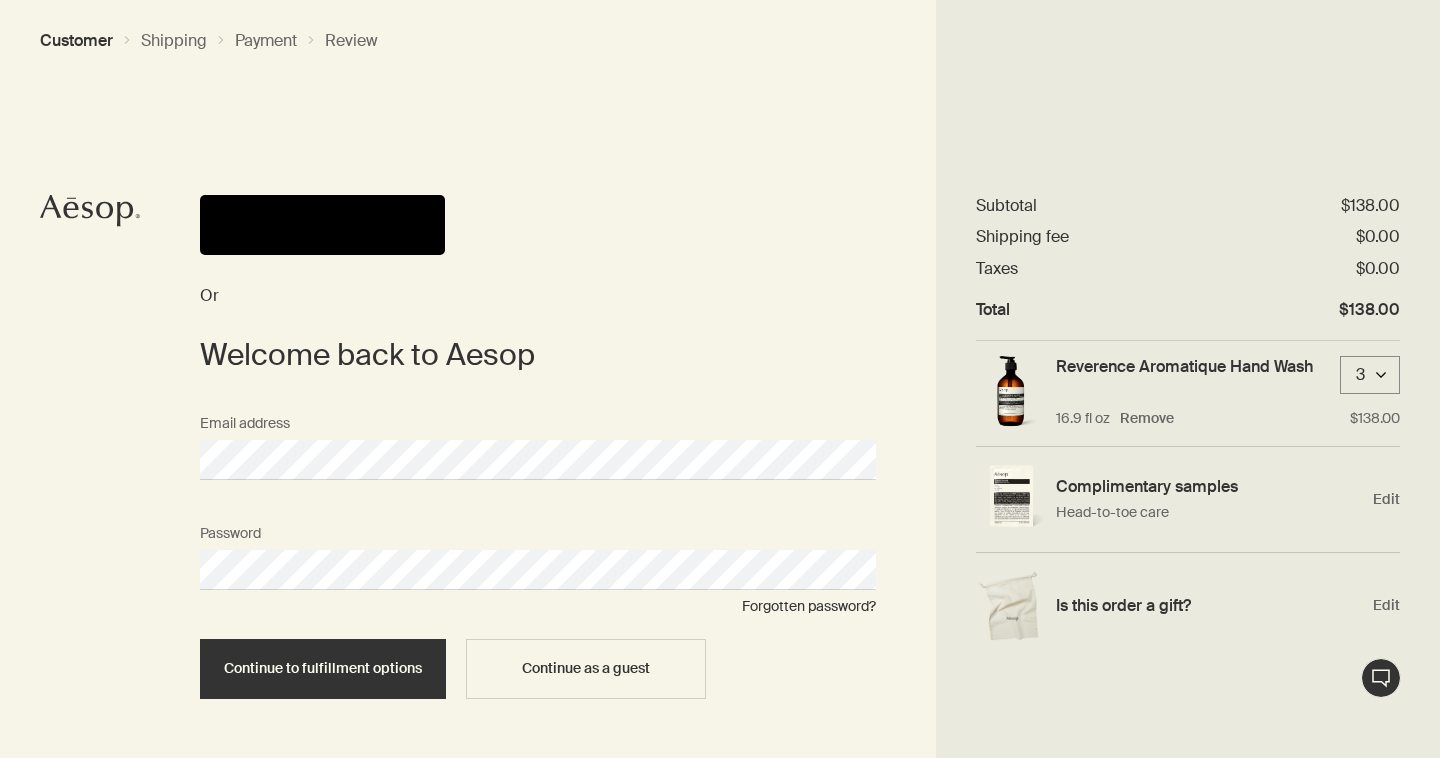 click on "Continue to fulfillment options" at bounding box center (323, 669) 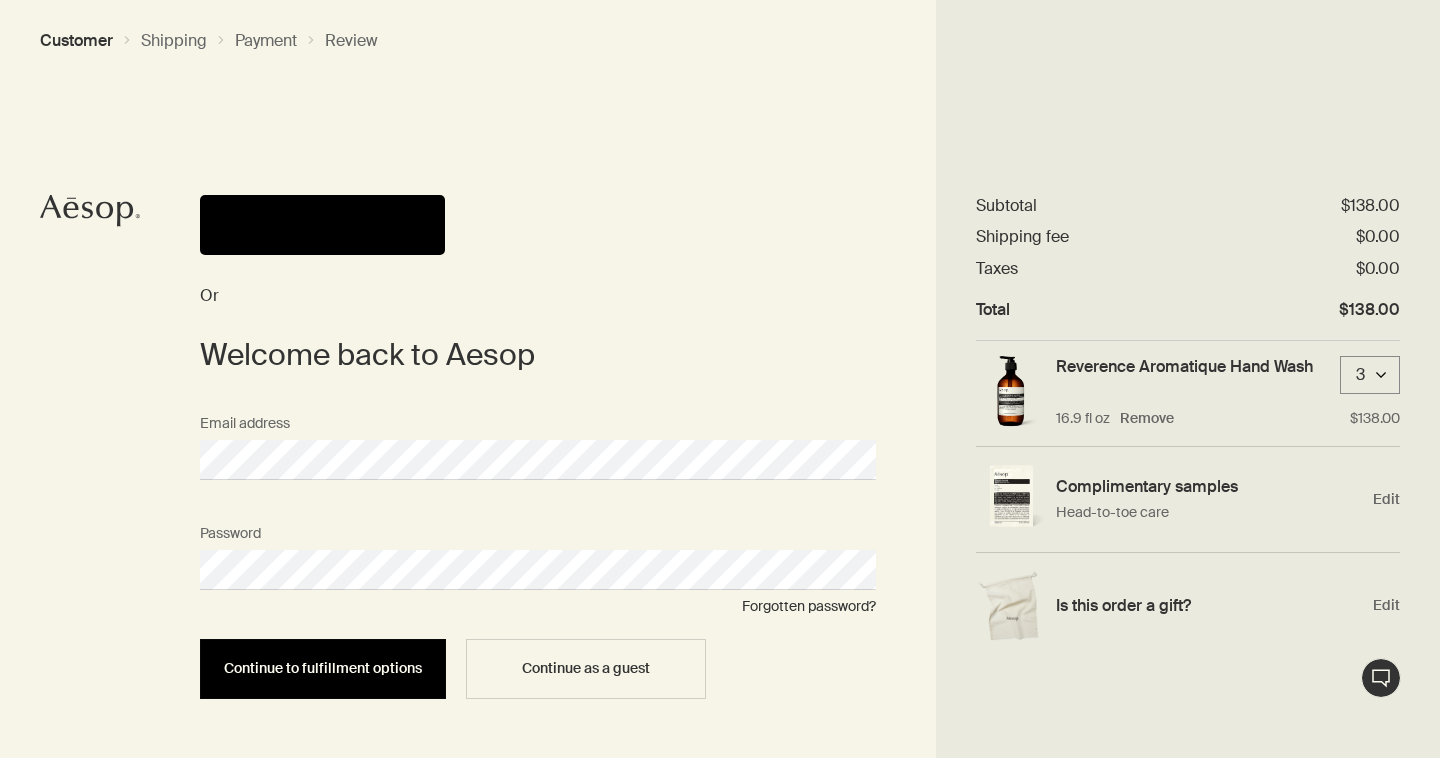 click on "Continue to fulfillment options" at bounding box center (323, 668) 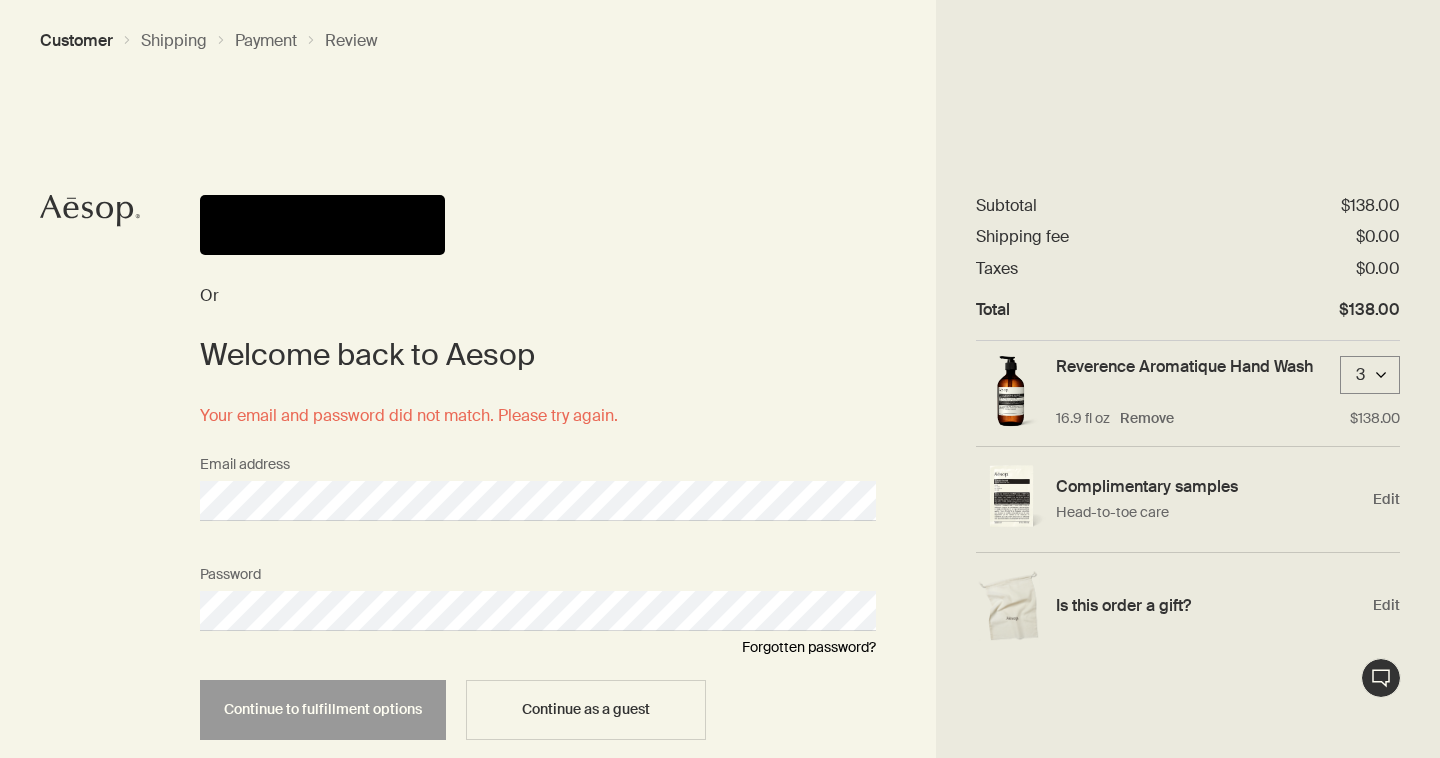 click on "Forgotten password?" at bounding box center (809, 647) 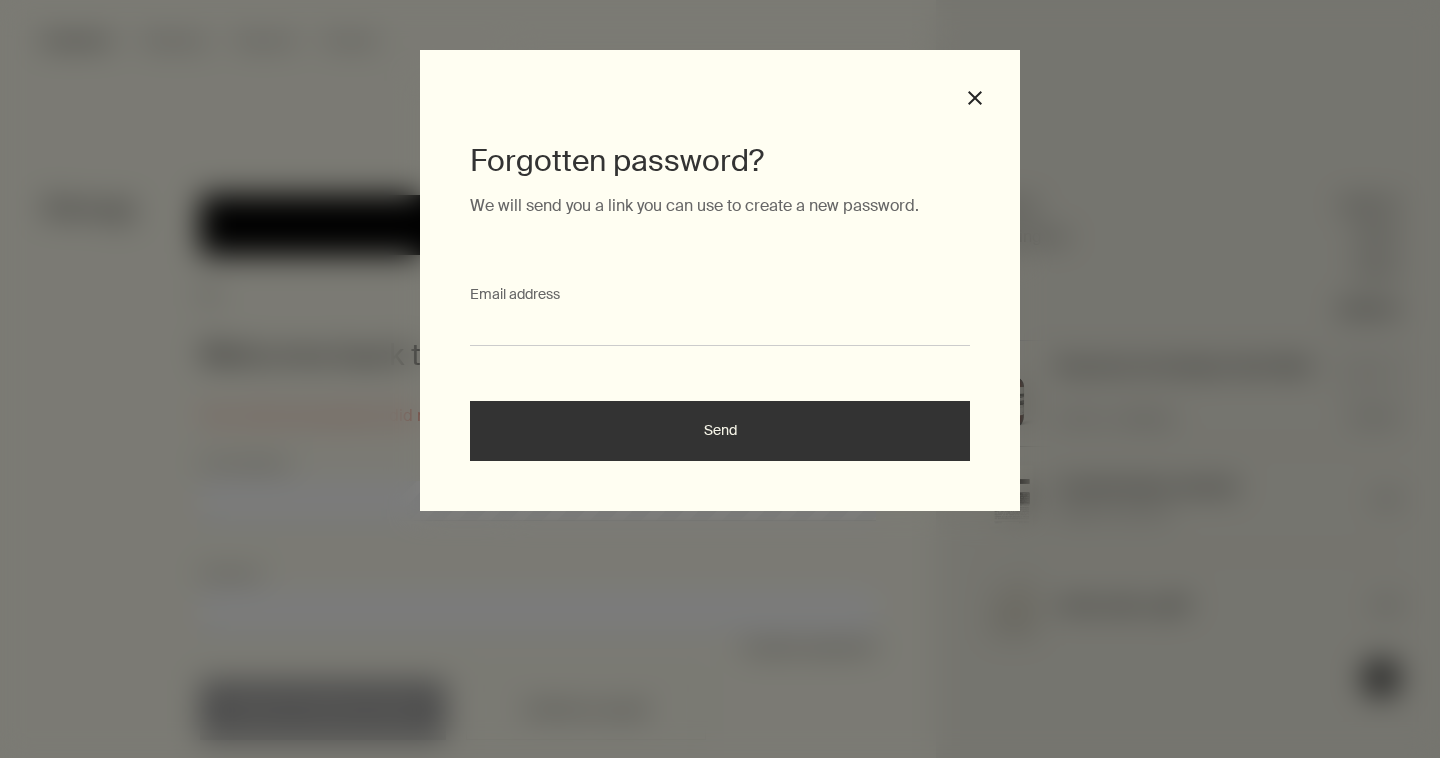 click on "Email address" at bounding box center [720, 327] 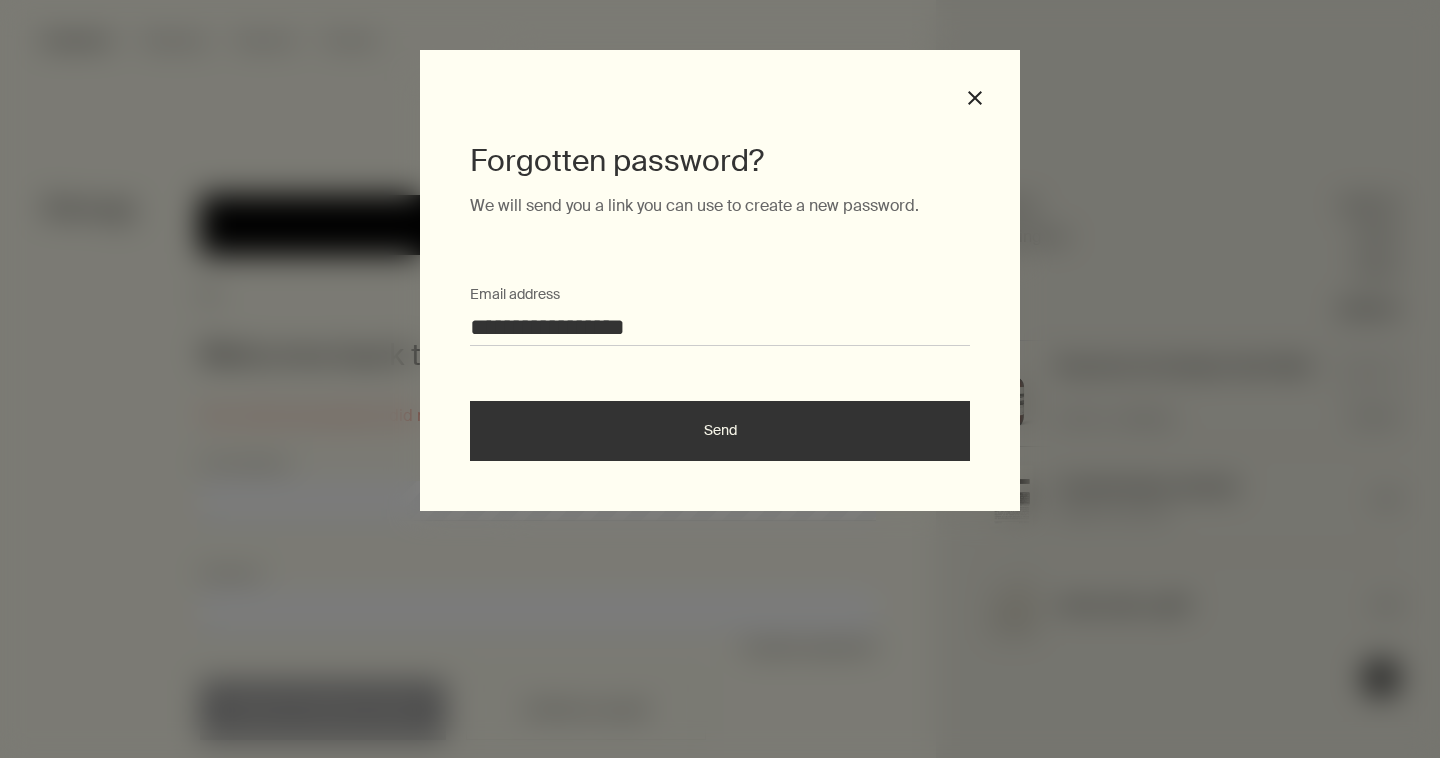 type on "**********" 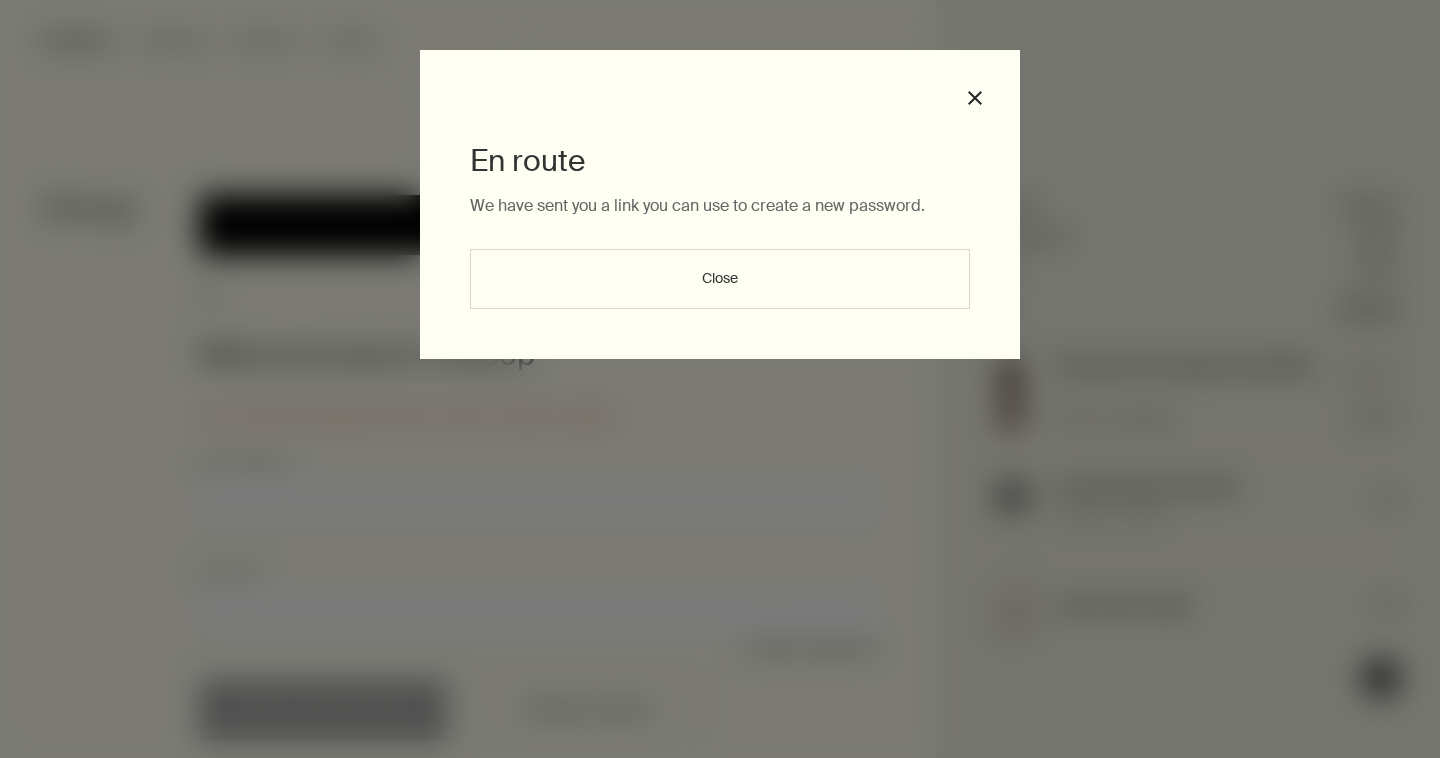 click on "Close" at bounding box center (720, 279) 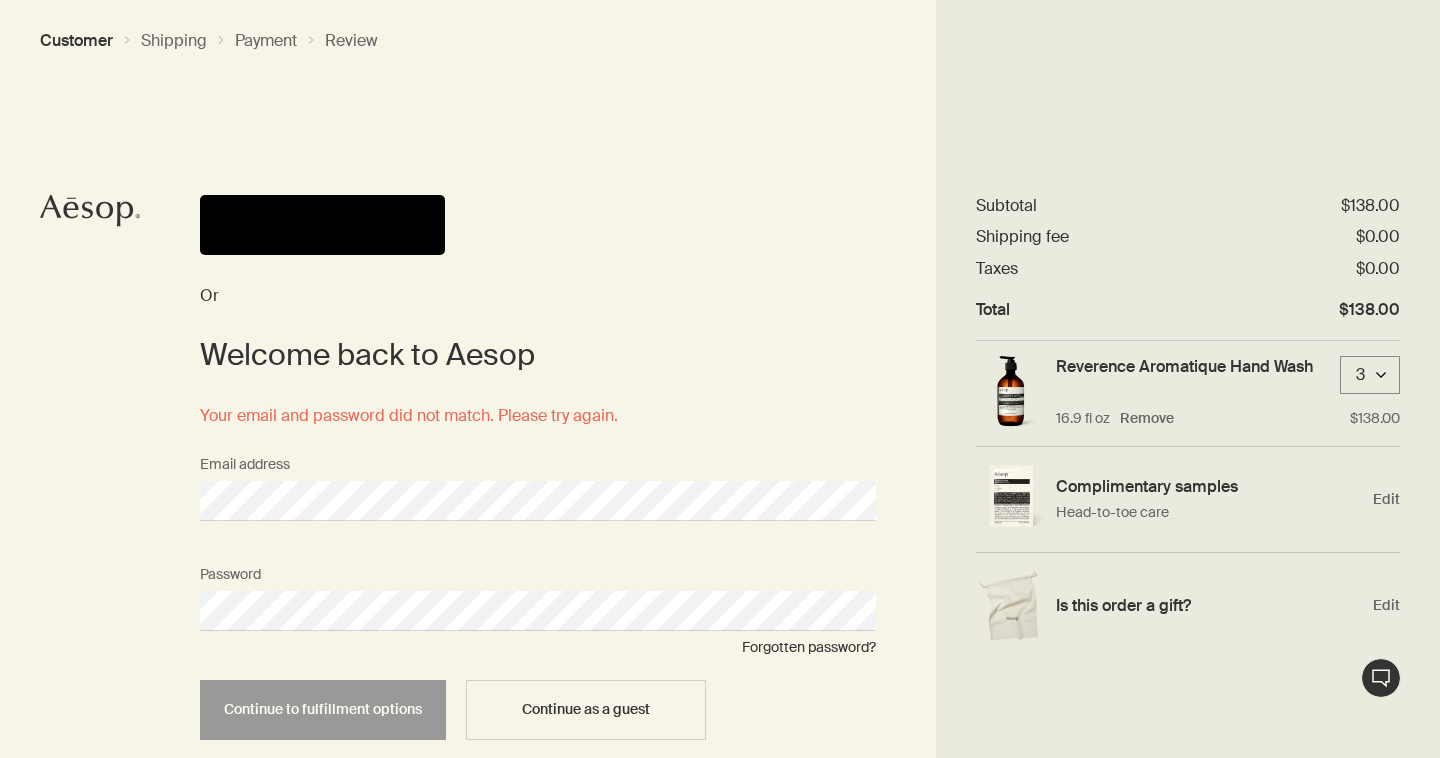 scroll, scrollTop: 0, scrollLeft: 0, axis: both 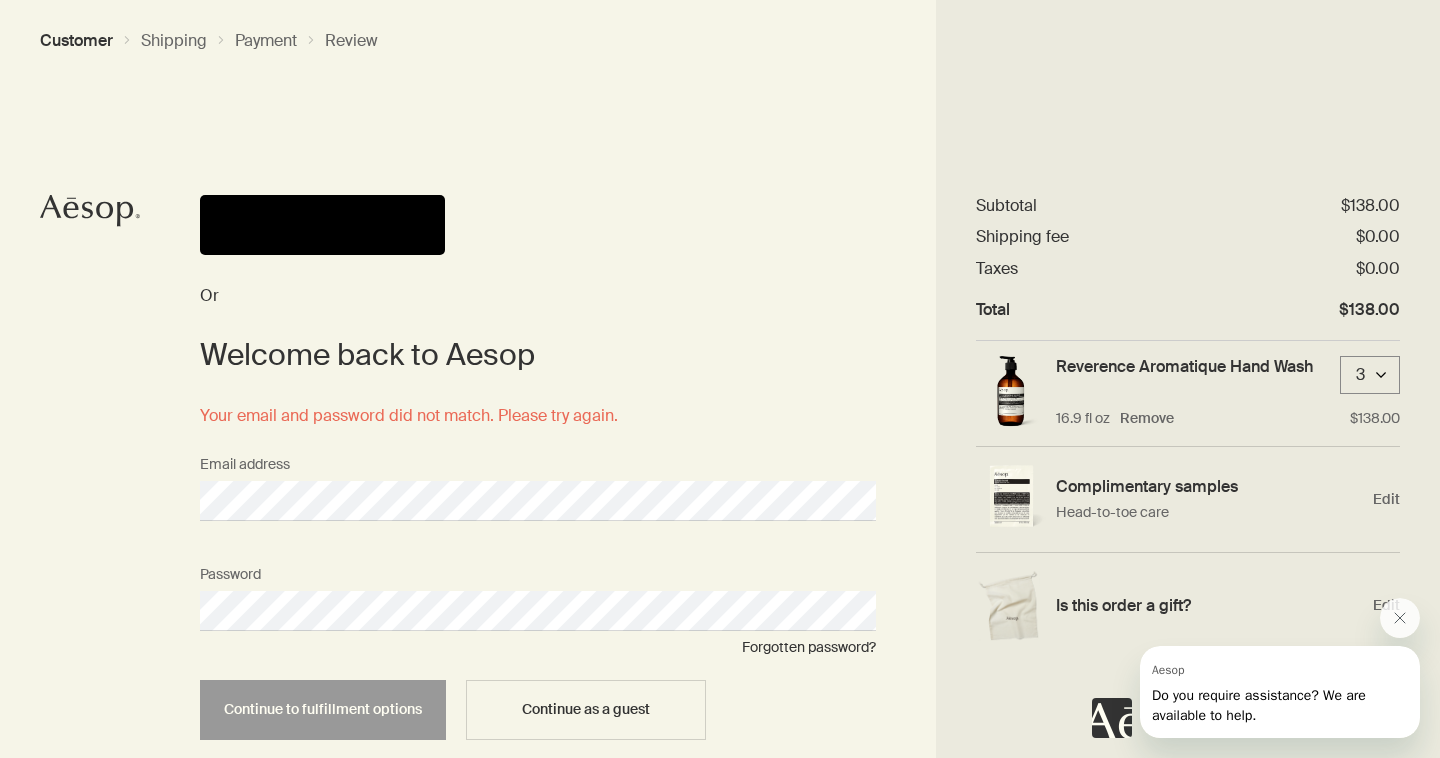click on "Or Welcome back to Aesop Your email and password did not match. Please try again. Email address Password Forgotten password? Continue to fulfillment options Continue as a guest" at bounding box center (720, 436) 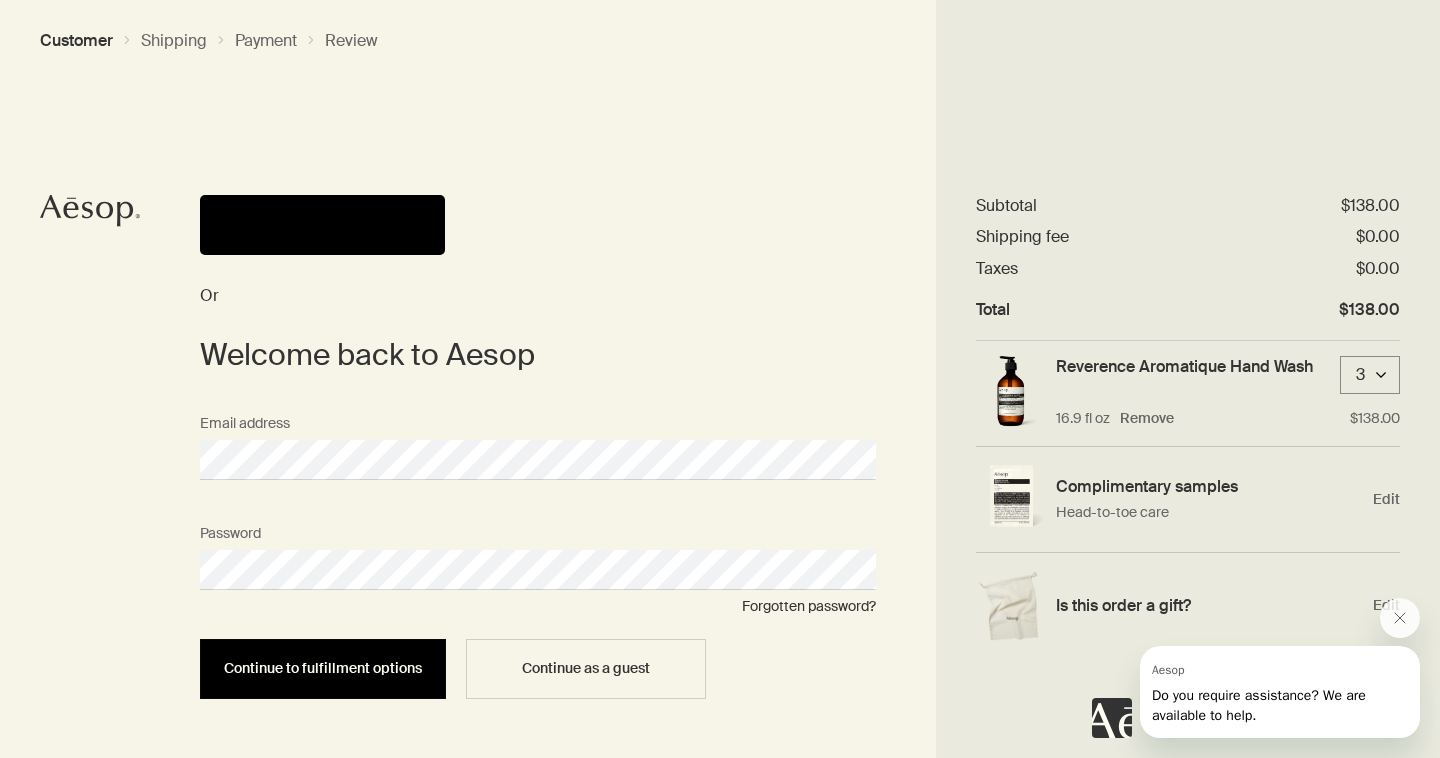 click on "Continue to fulfillment options" at bounding box center (323, 668) 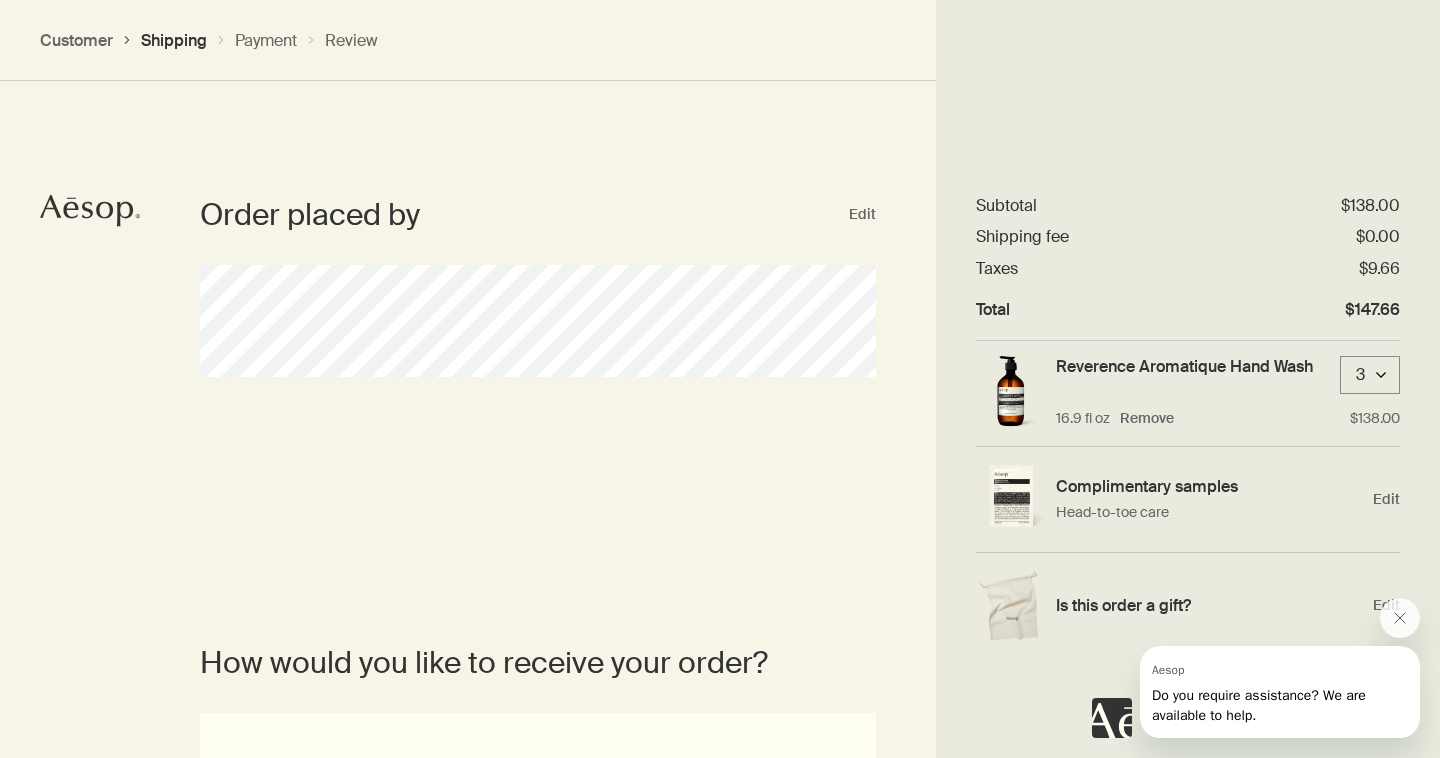 scroll, scrollTop: 447, scrollLeft: 0, axis: vertical 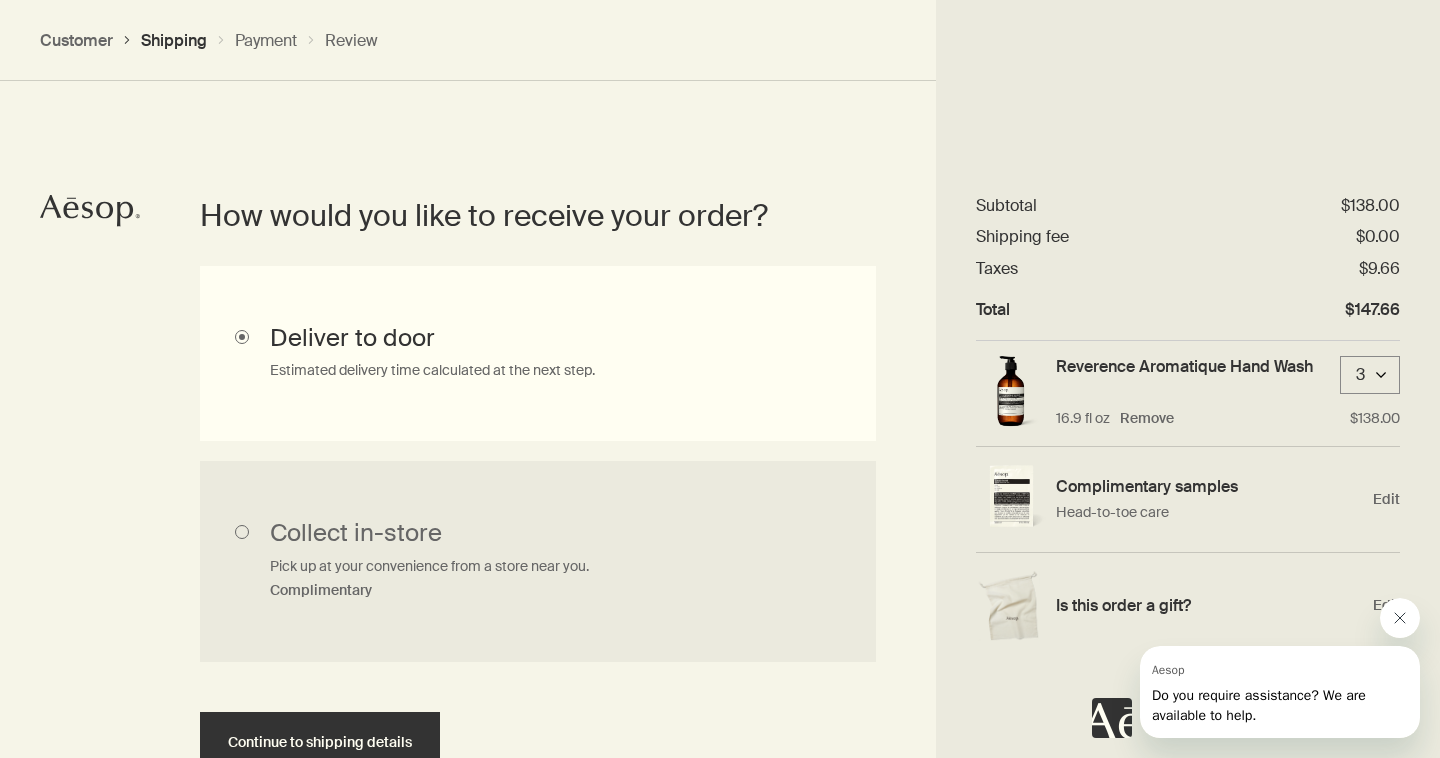 click at bounding box center (1400, 618) 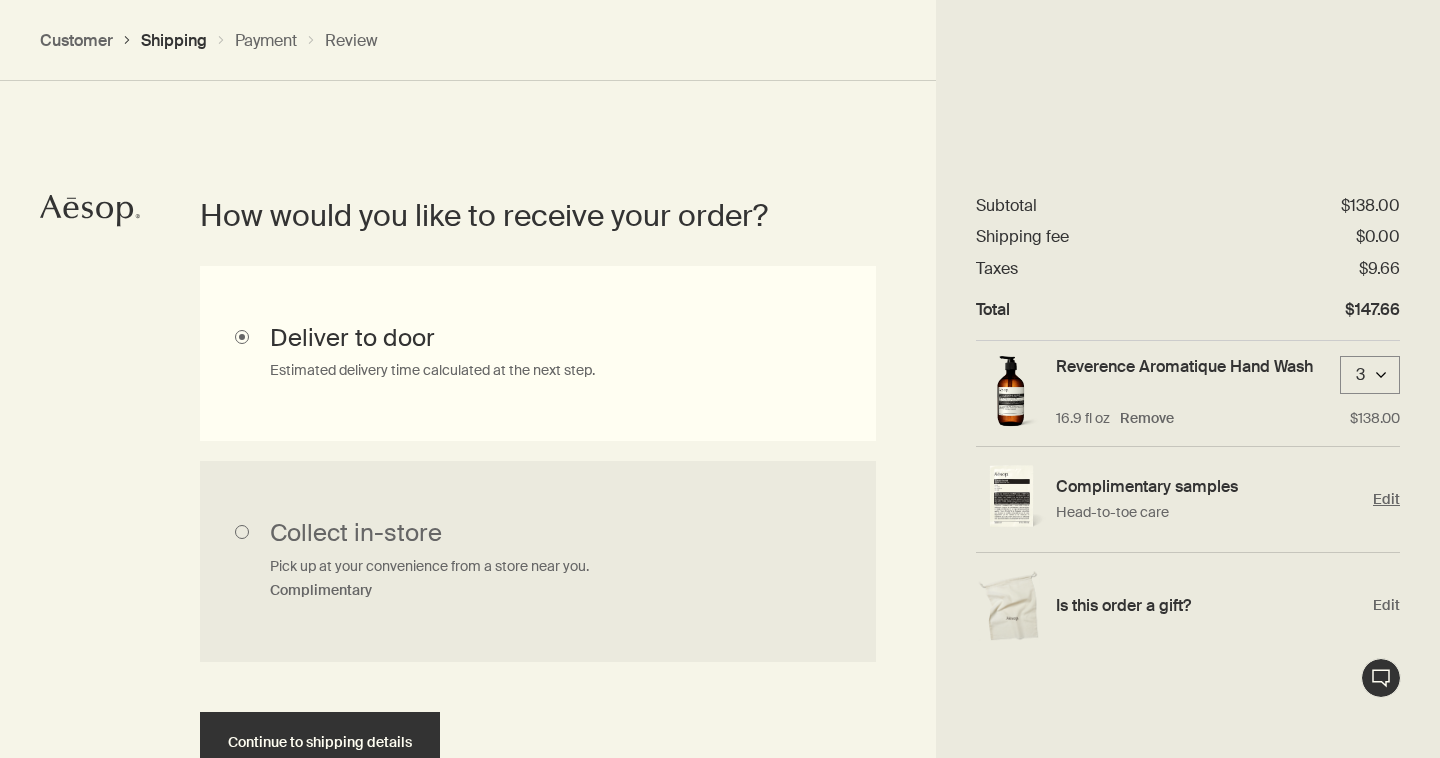 click on "Complimentary samples Head-to-toe care Edit" at bounding box center (1188, 500) 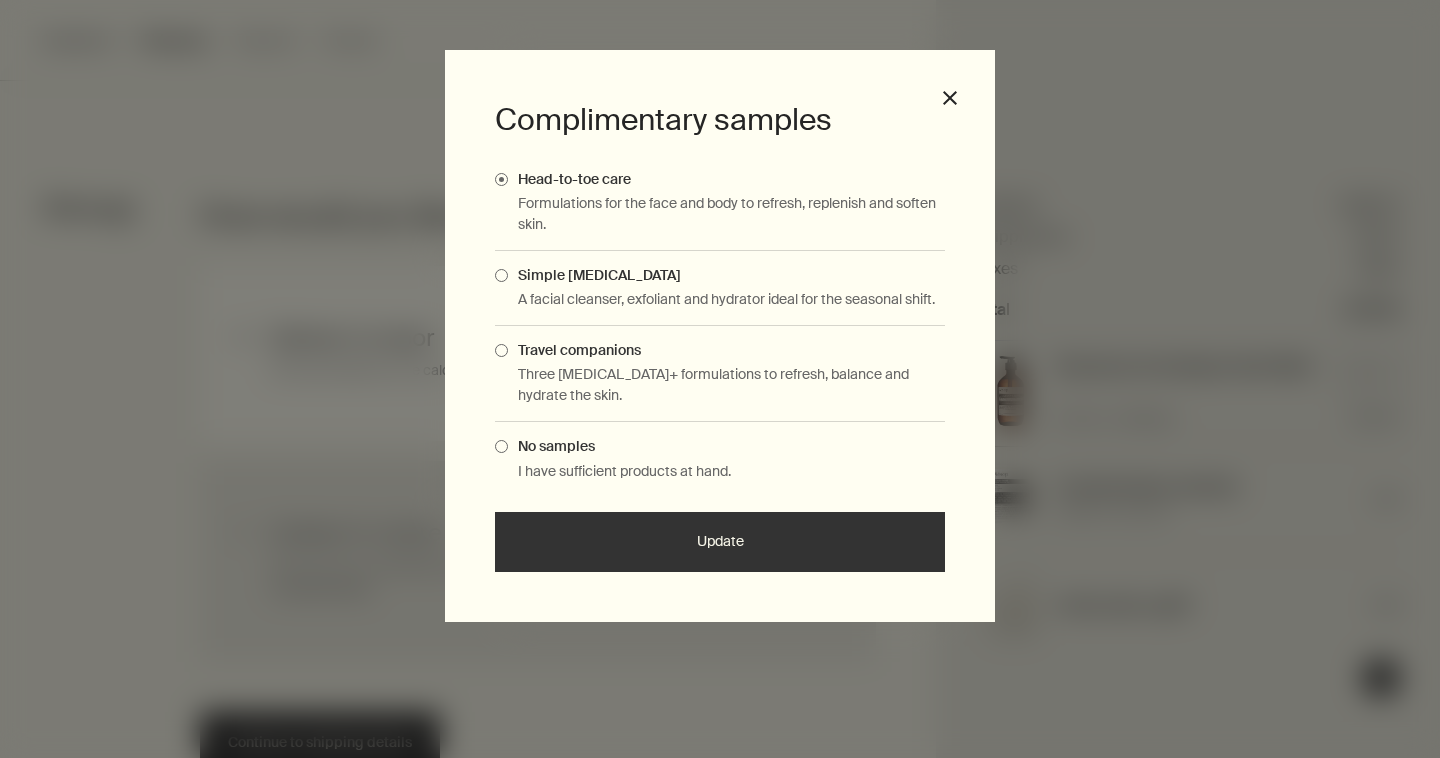 click on "No samples" at bounding box center [720, 446] 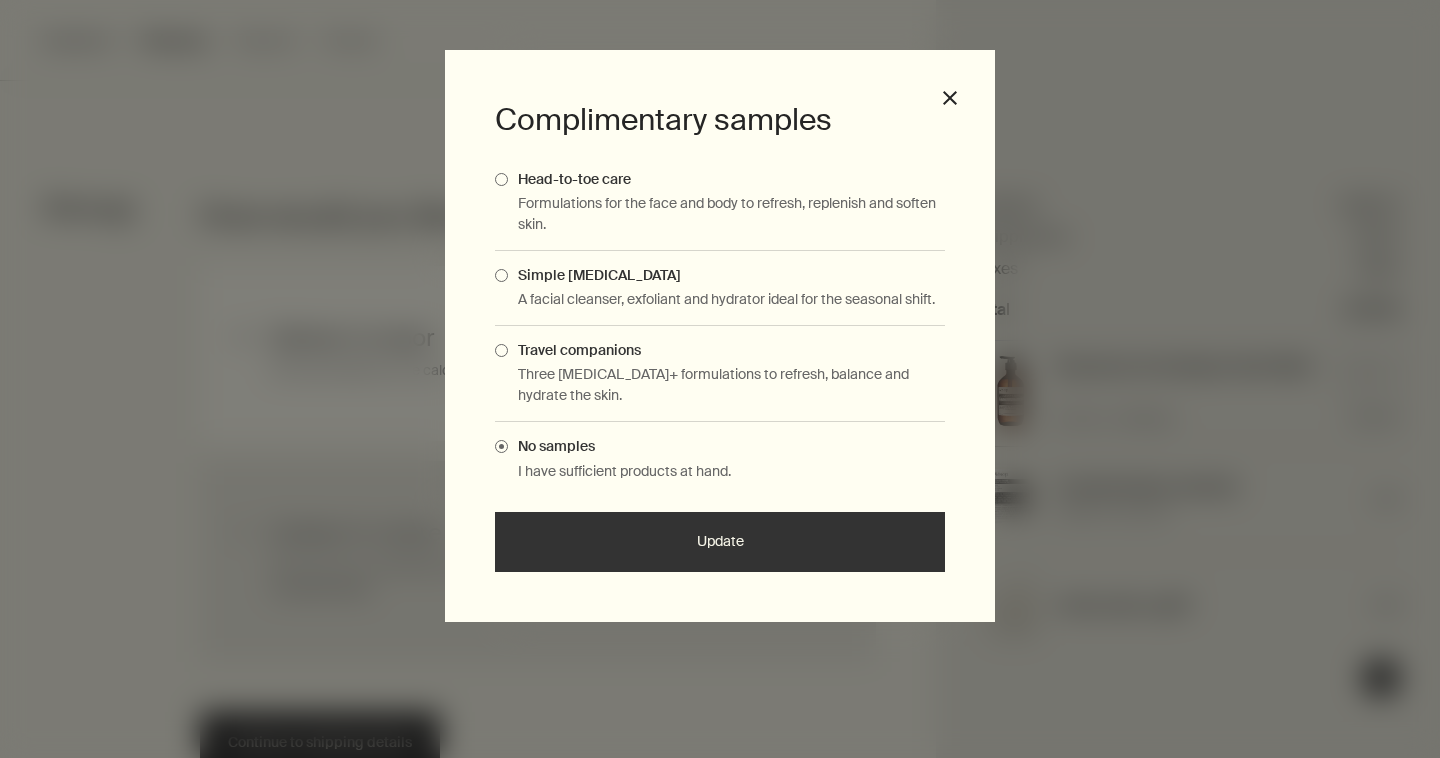 click on "Update" at bounding box center (720, 542) 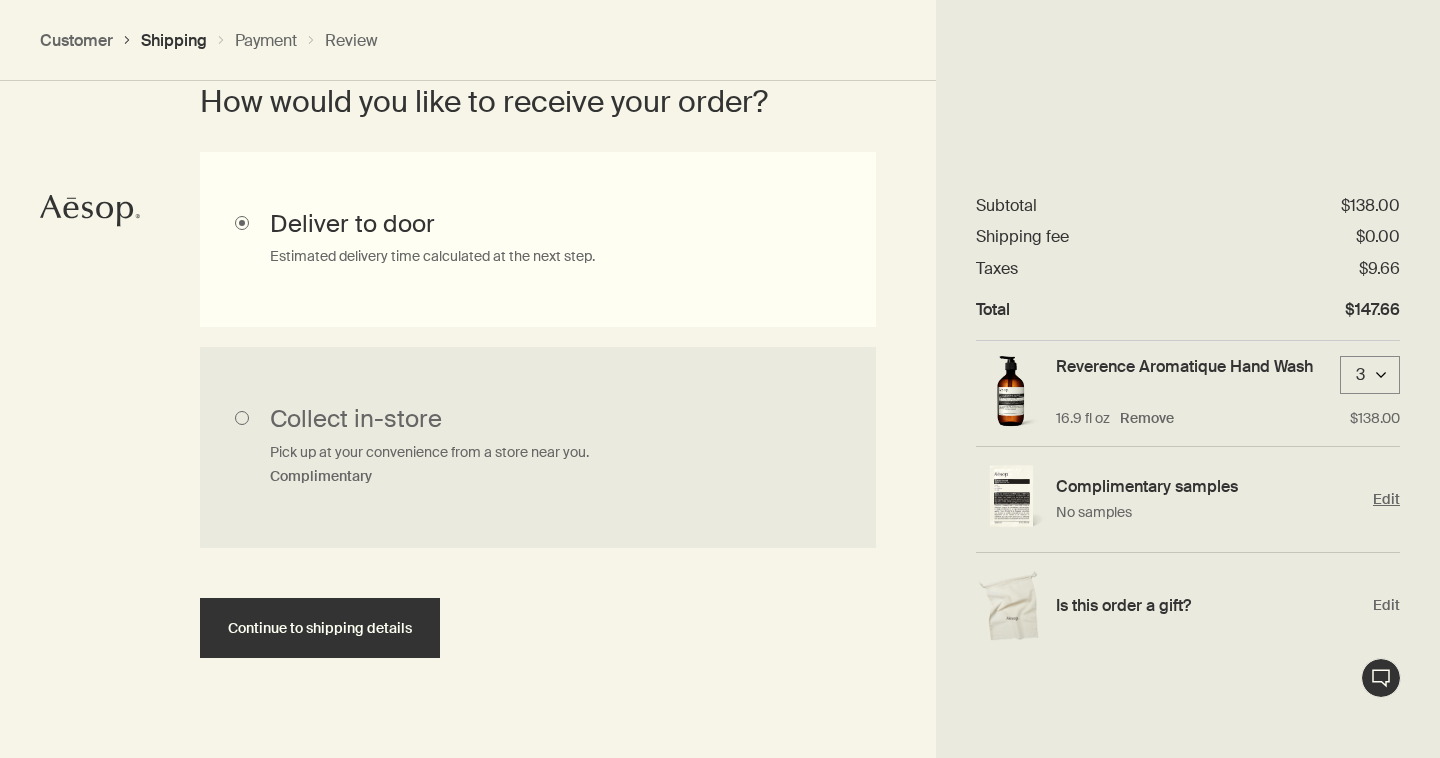 scroll, scrollTop: 591, scrollLeft: 0, axis: vertical 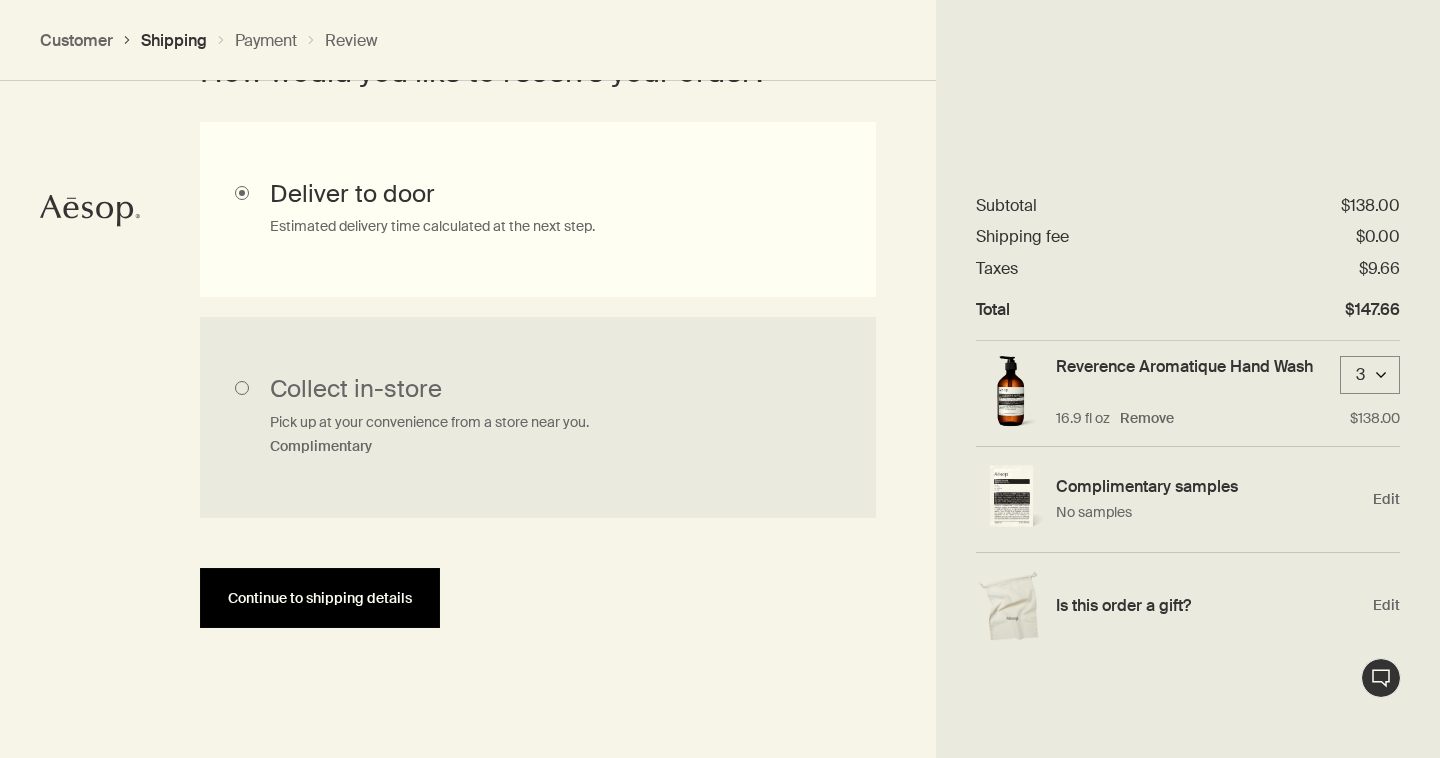 click on "Continue to shipping details" at bounding box center (320, 598) 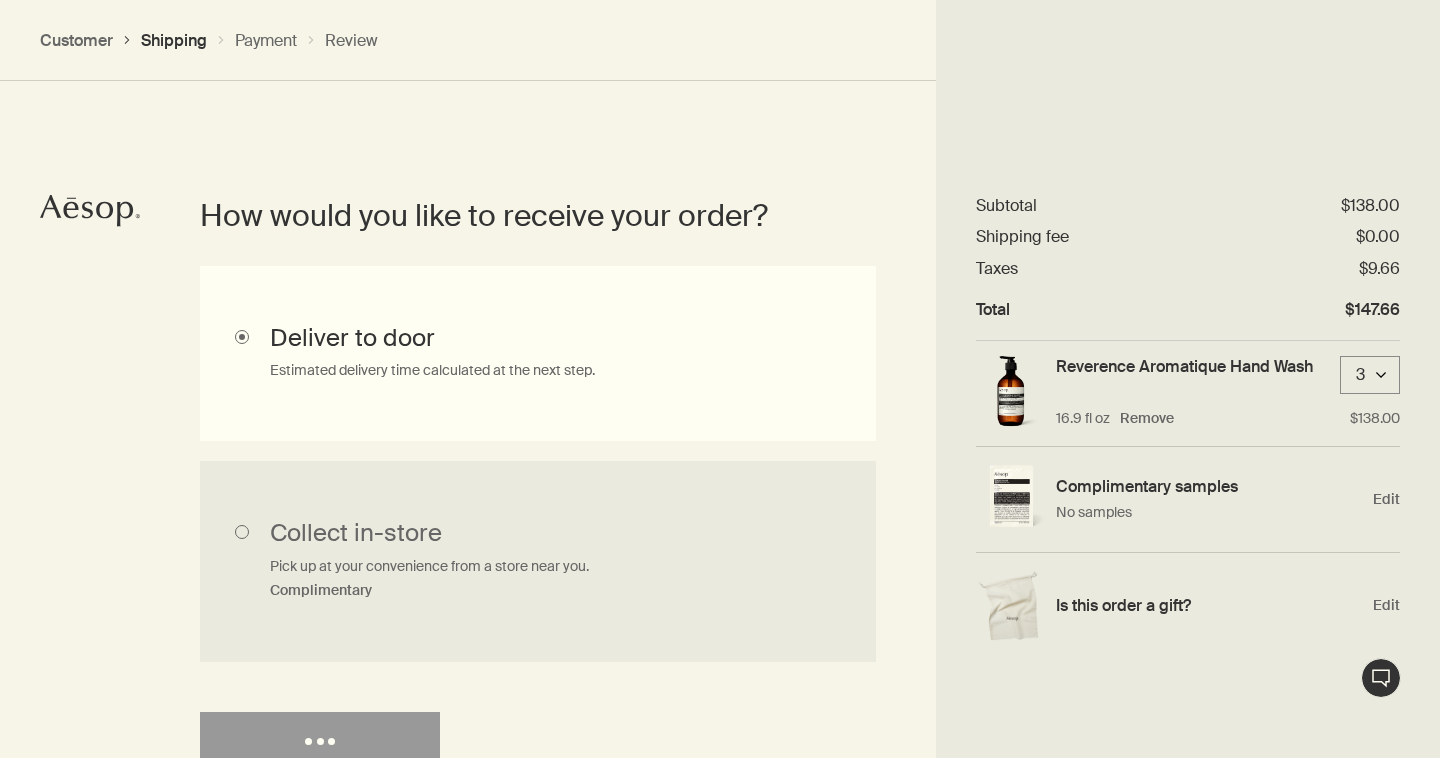 select on "US" 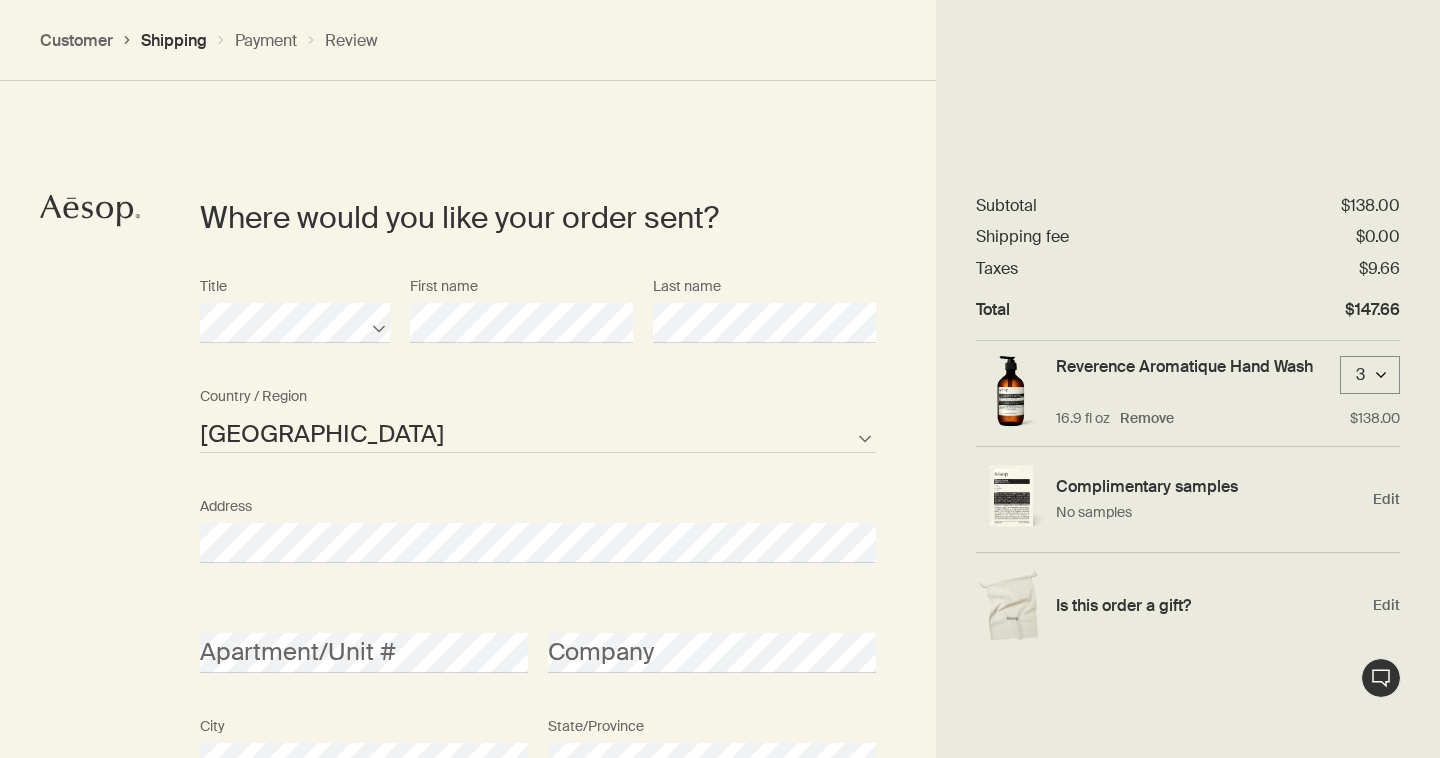 scroll, scrollTop: 863, scrollLeft: 0, axis: vertical 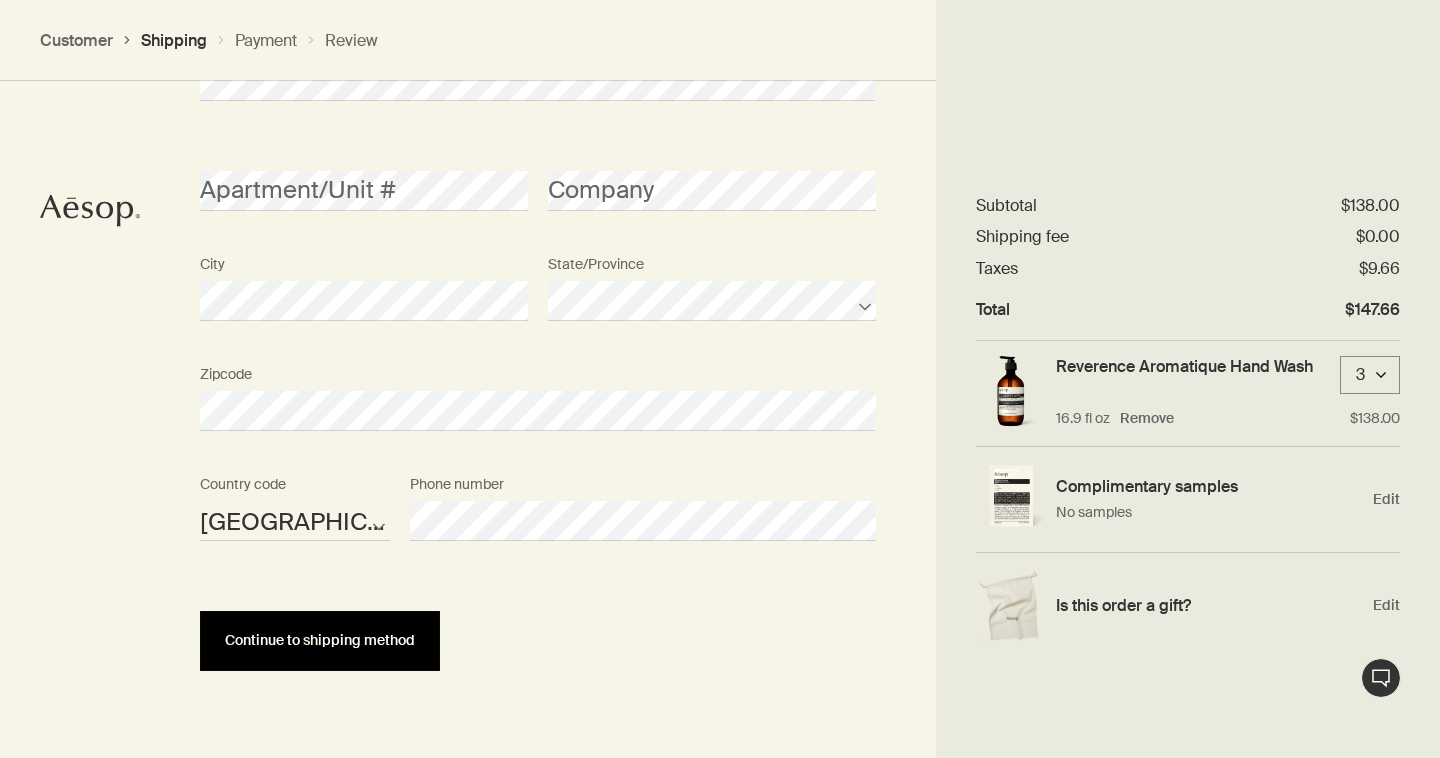 click on "Continue to shipping method" at bounding box center (320, 641) 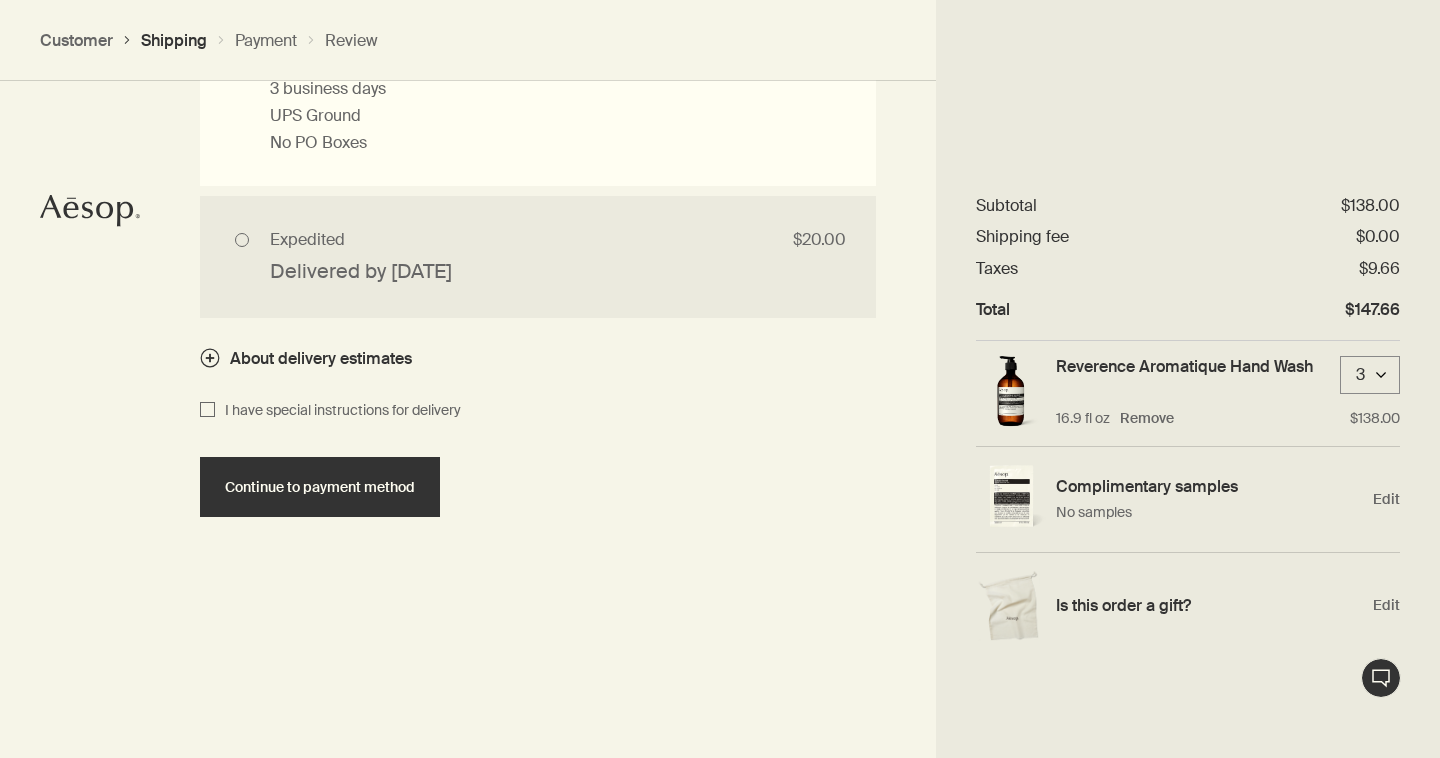 scroll, scrollTop: 2030, scrollLeft: 0, axis: vertical 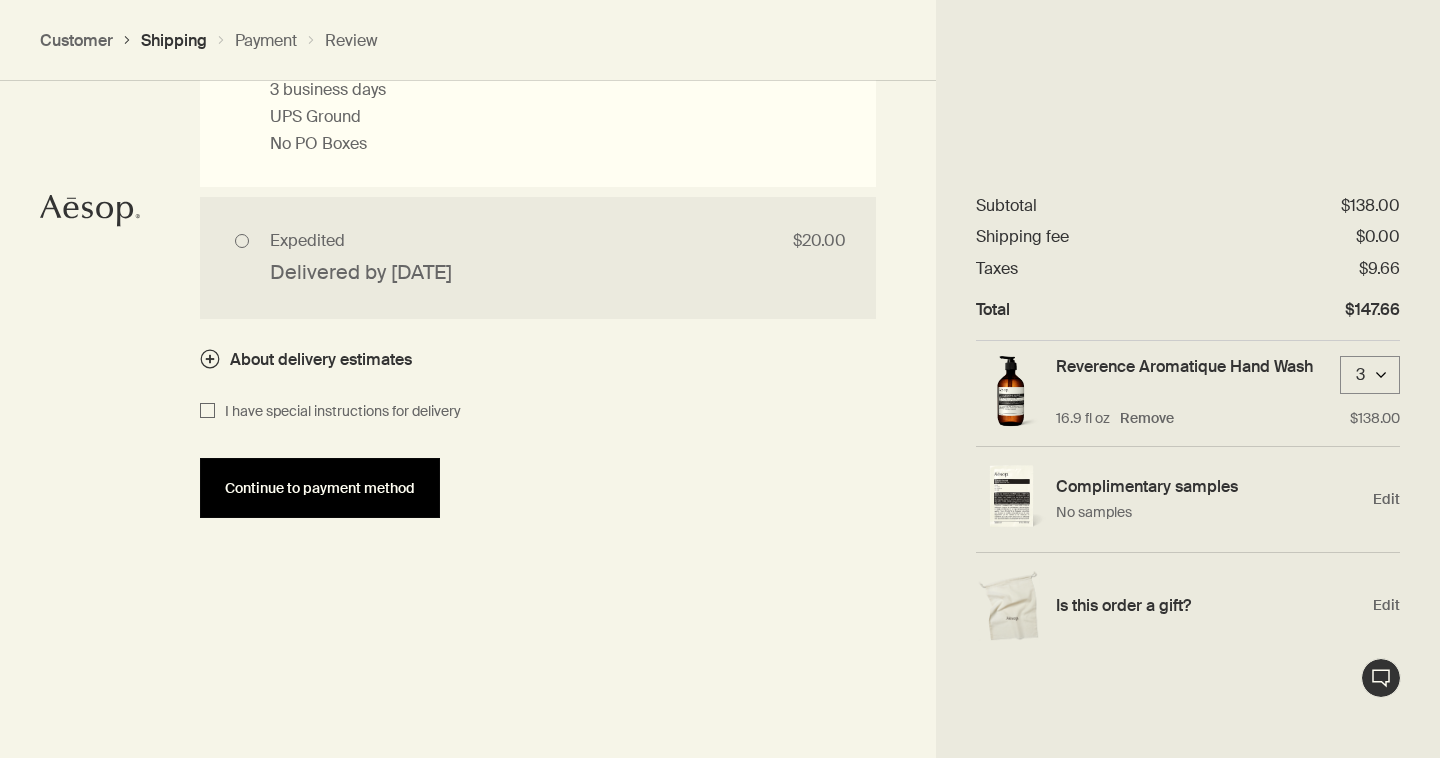 click on "Continue to payment method" at bounding box center [320, 488] 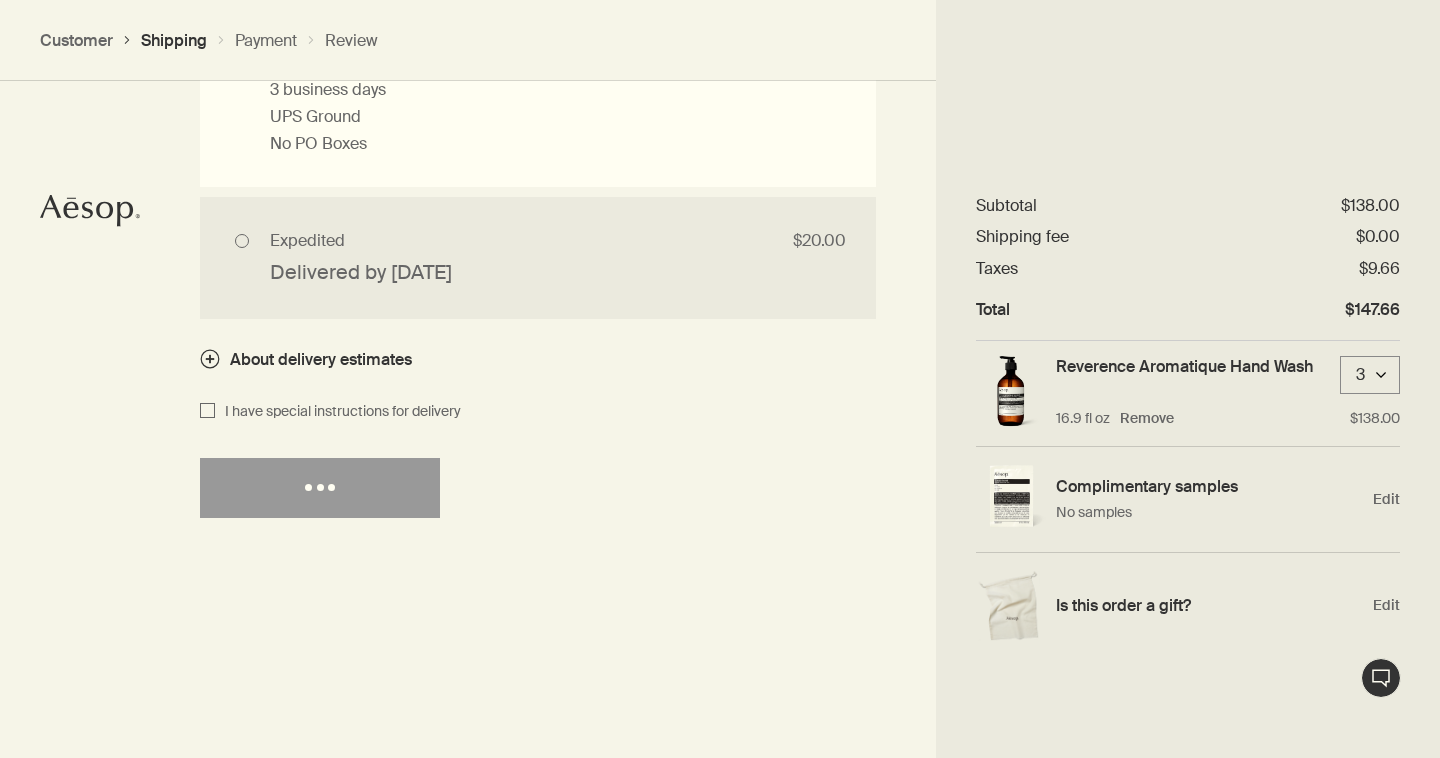 select on "US" 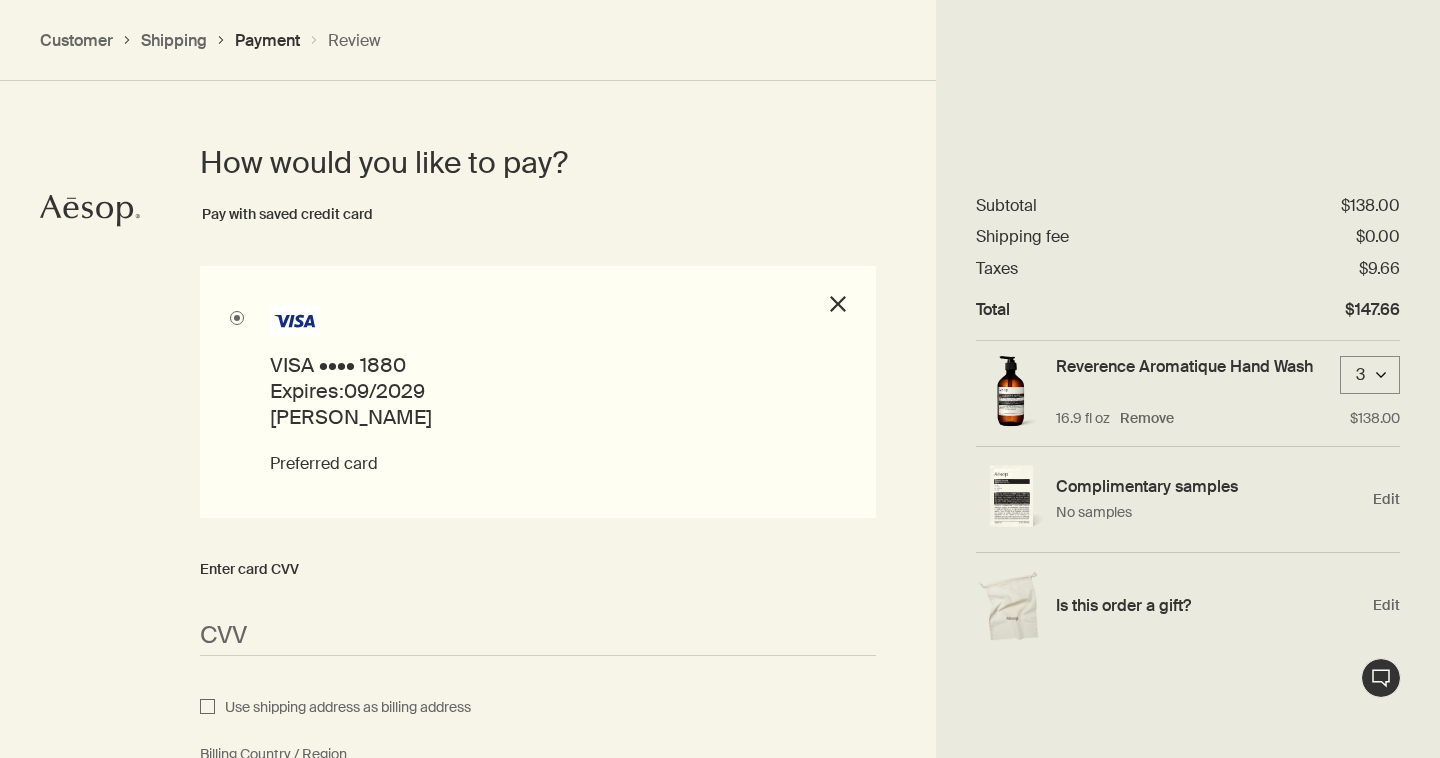 scroll, scrollTop: 1518, scrollLeft: 0, axis: vertical 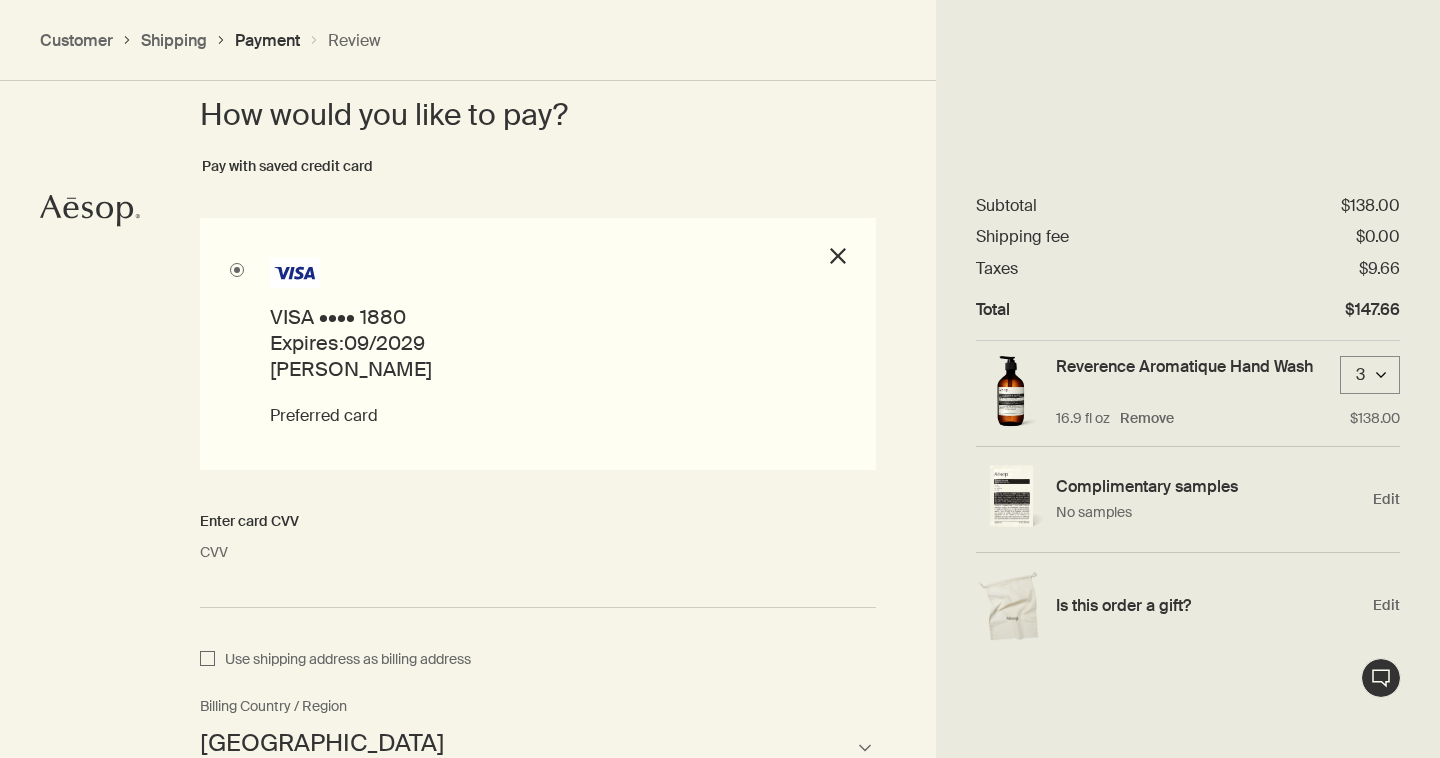 click on "Use shipping address as billing address" at bounding box center [343, 660] 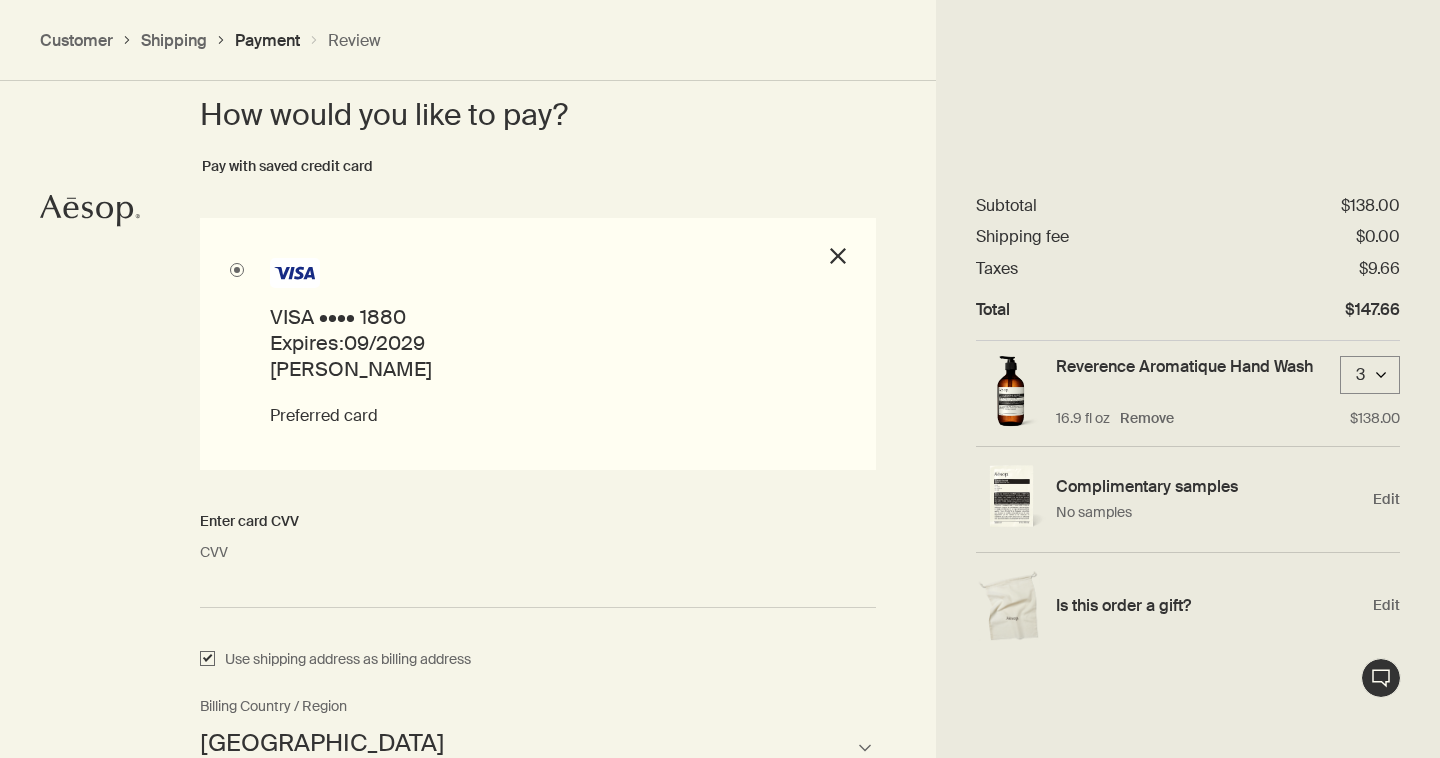 checkbox on "true" 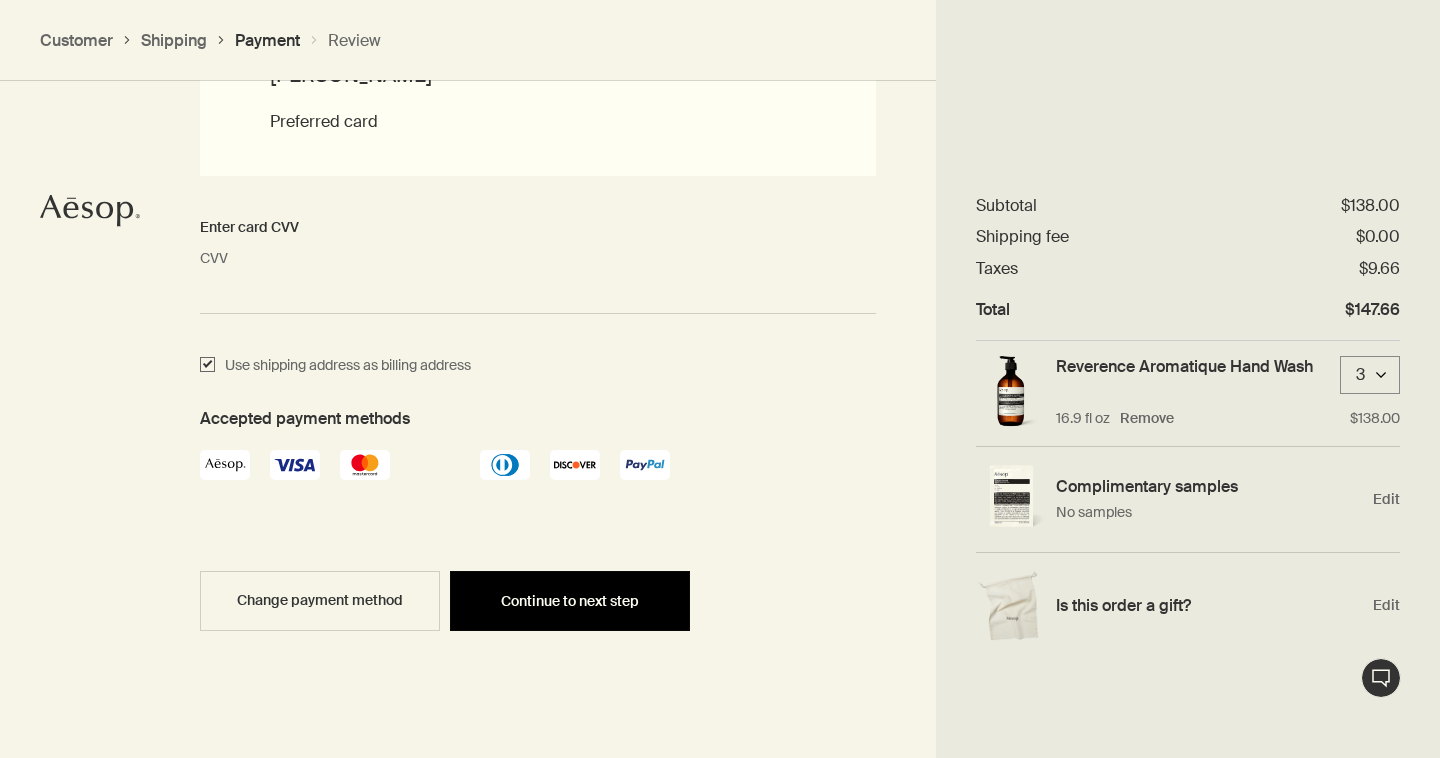 scroll, scrollTop: 1810, scrollLeft: 0, axis: vertical 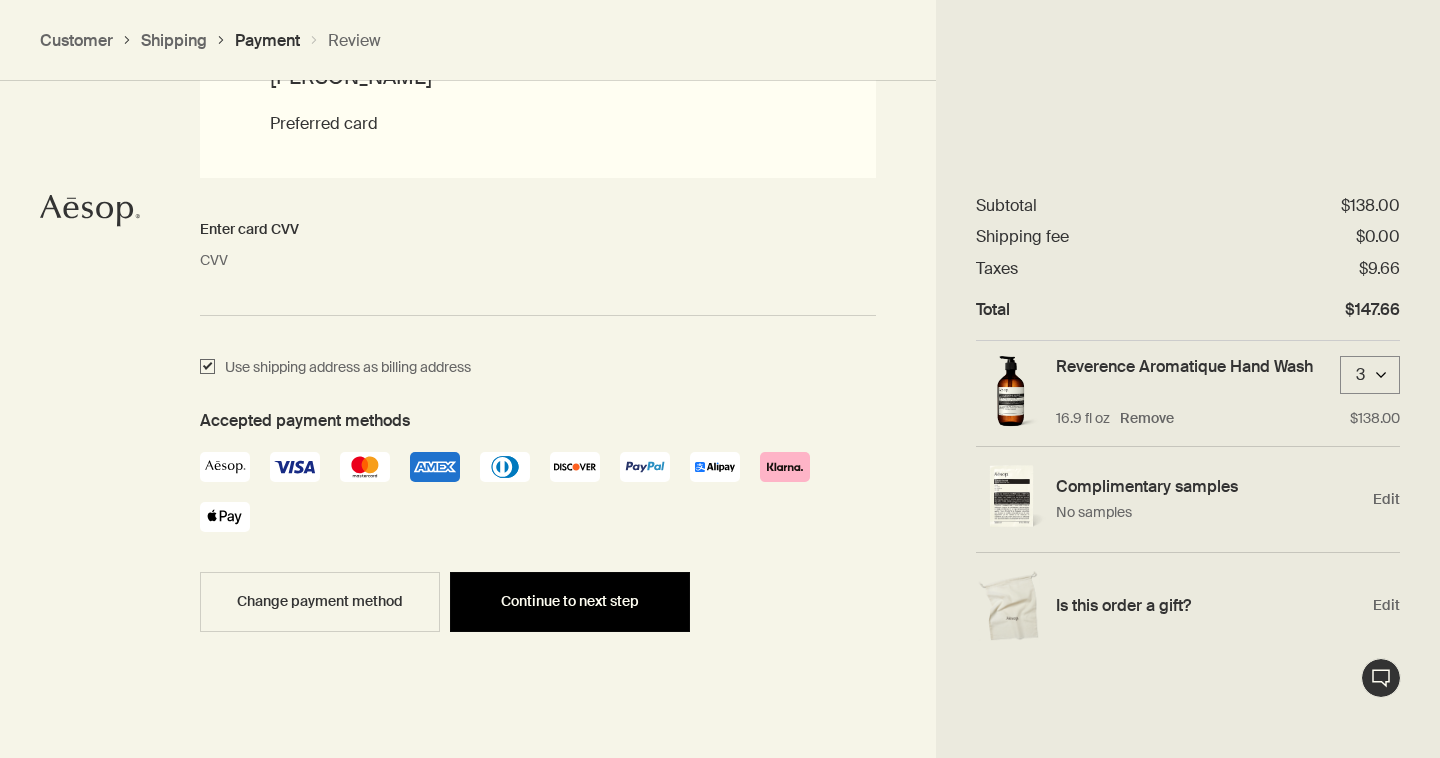 click on "Continue to next step" at bounding box center (570, 602) 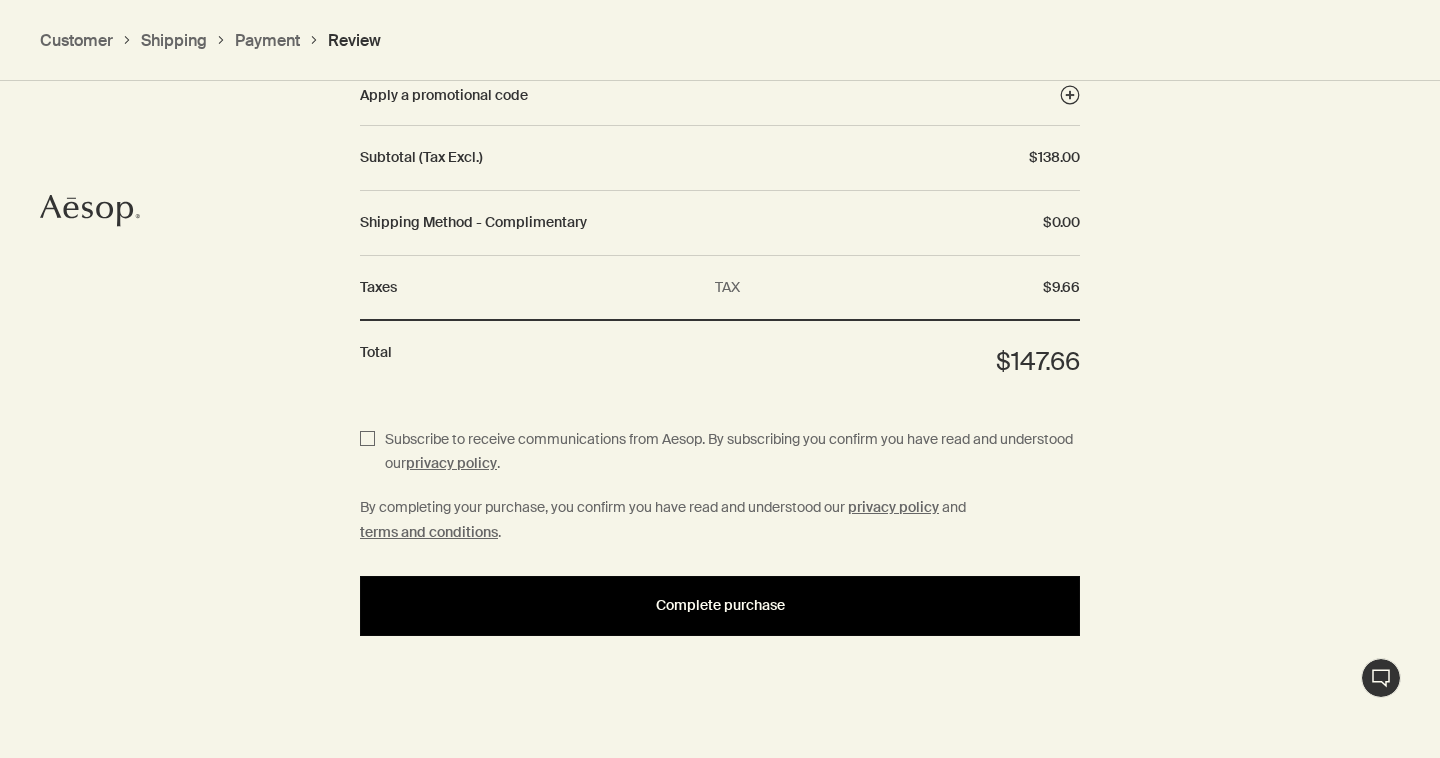 scroll, scrollTop: 2368, scrollLeft: 0, axis: vertical 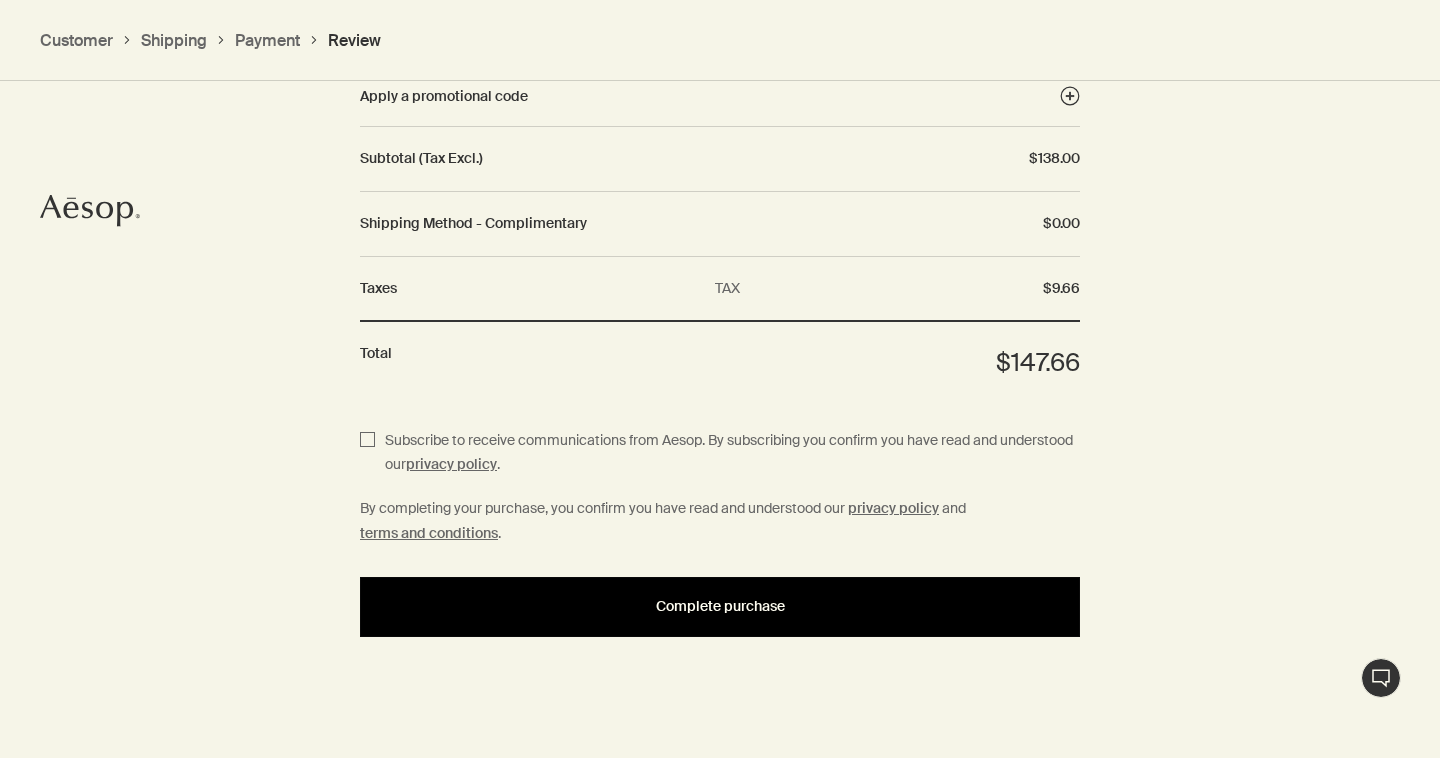 click on "Complete purchase" at bounding box center (720, 606) 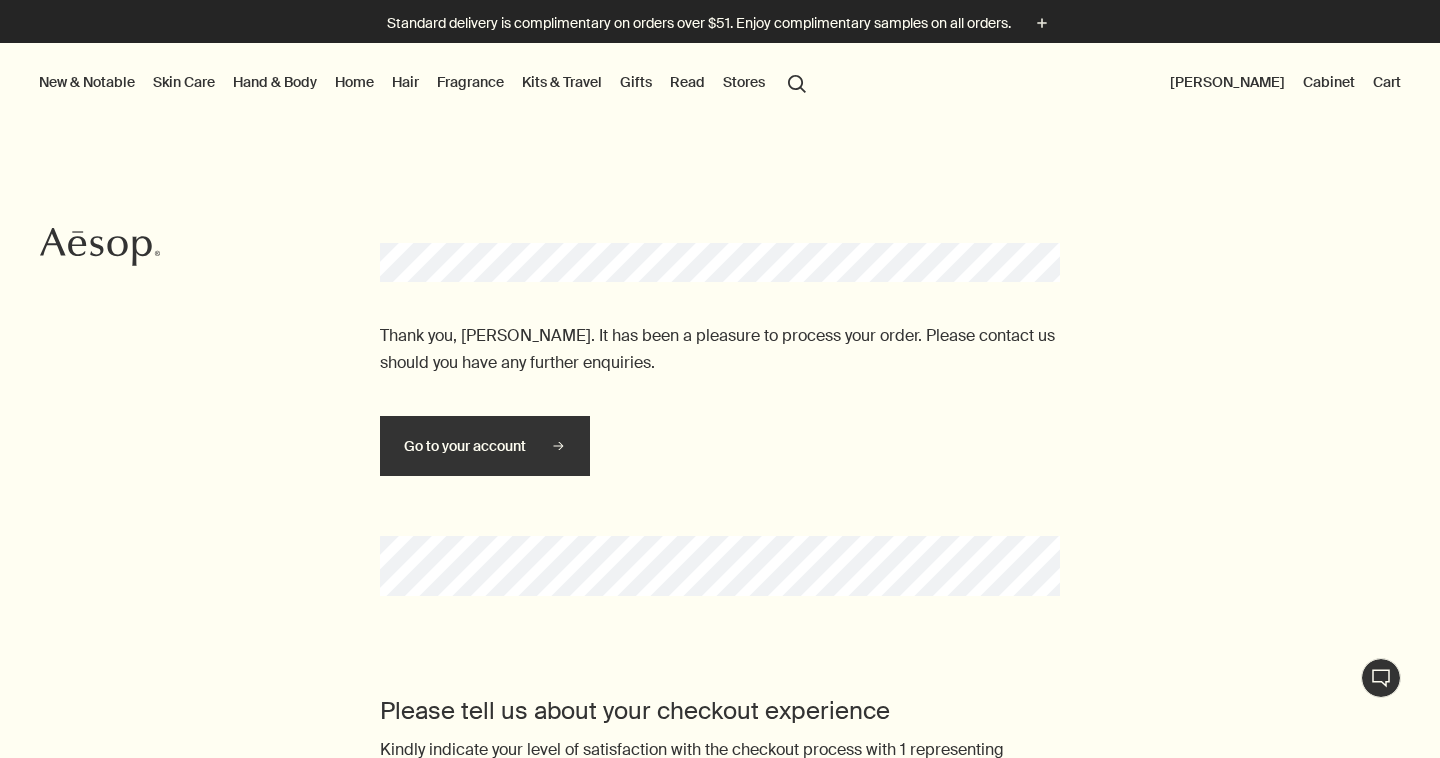 scroll, scrollTop: 0, scrollLeft: 0, axis: both 